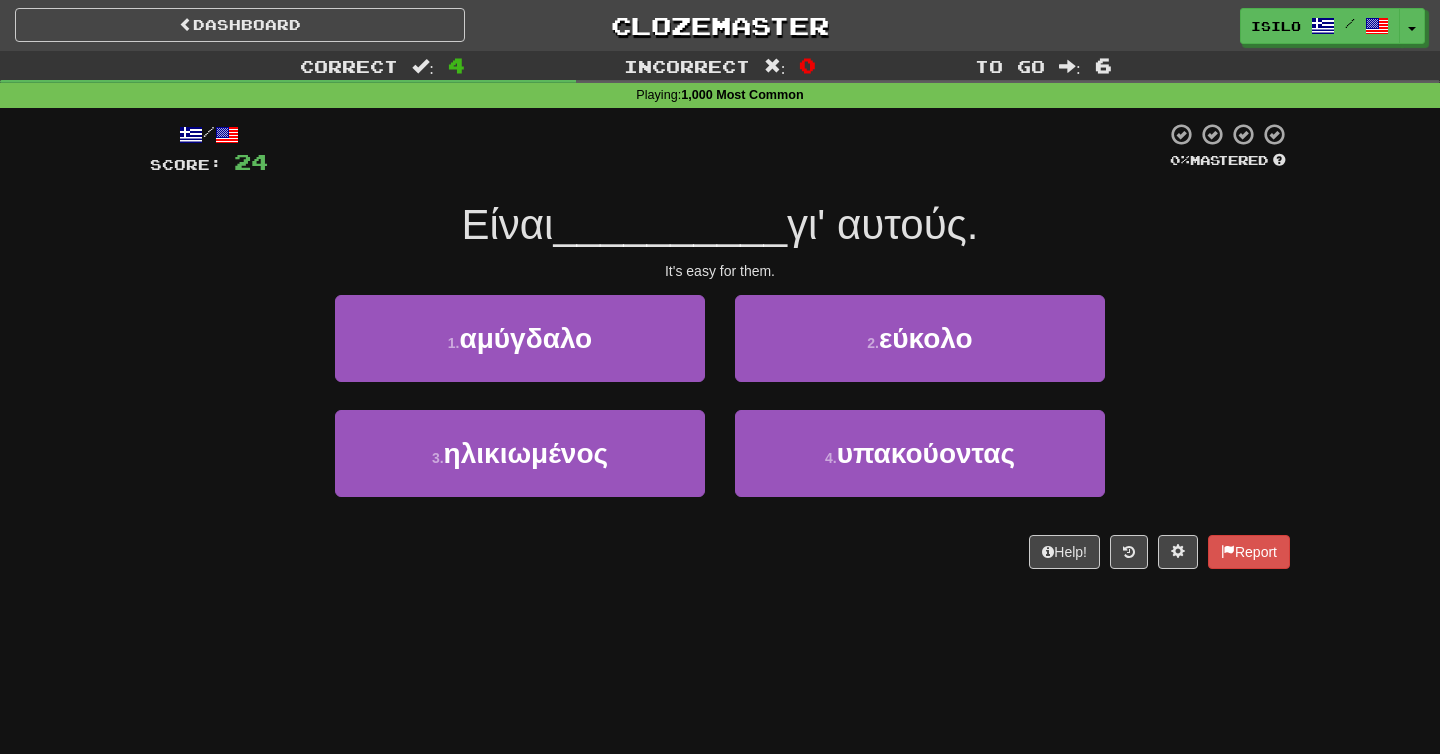 scroll, scrollTop: 0, scrollLeft: 0, axis: both 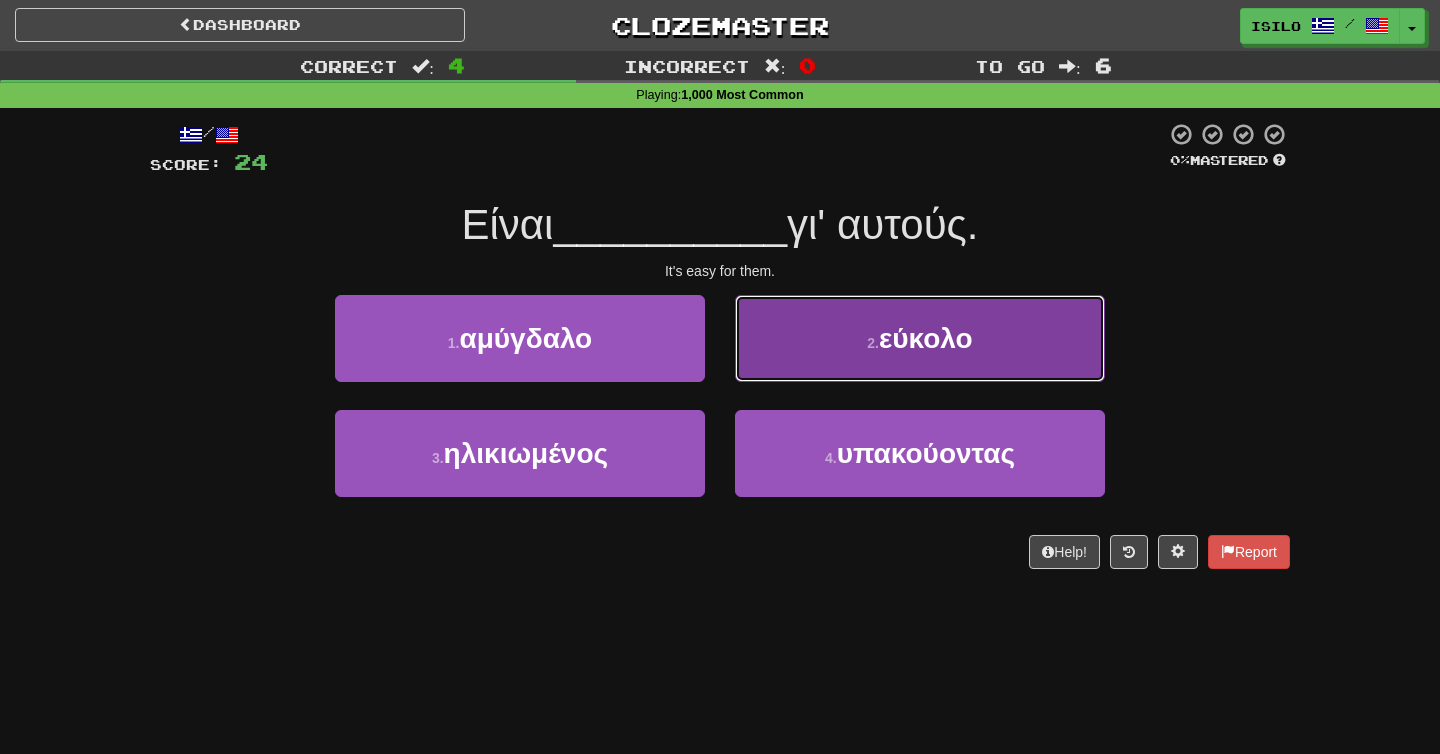 click on "2 ." at bounding box center [873, 343] 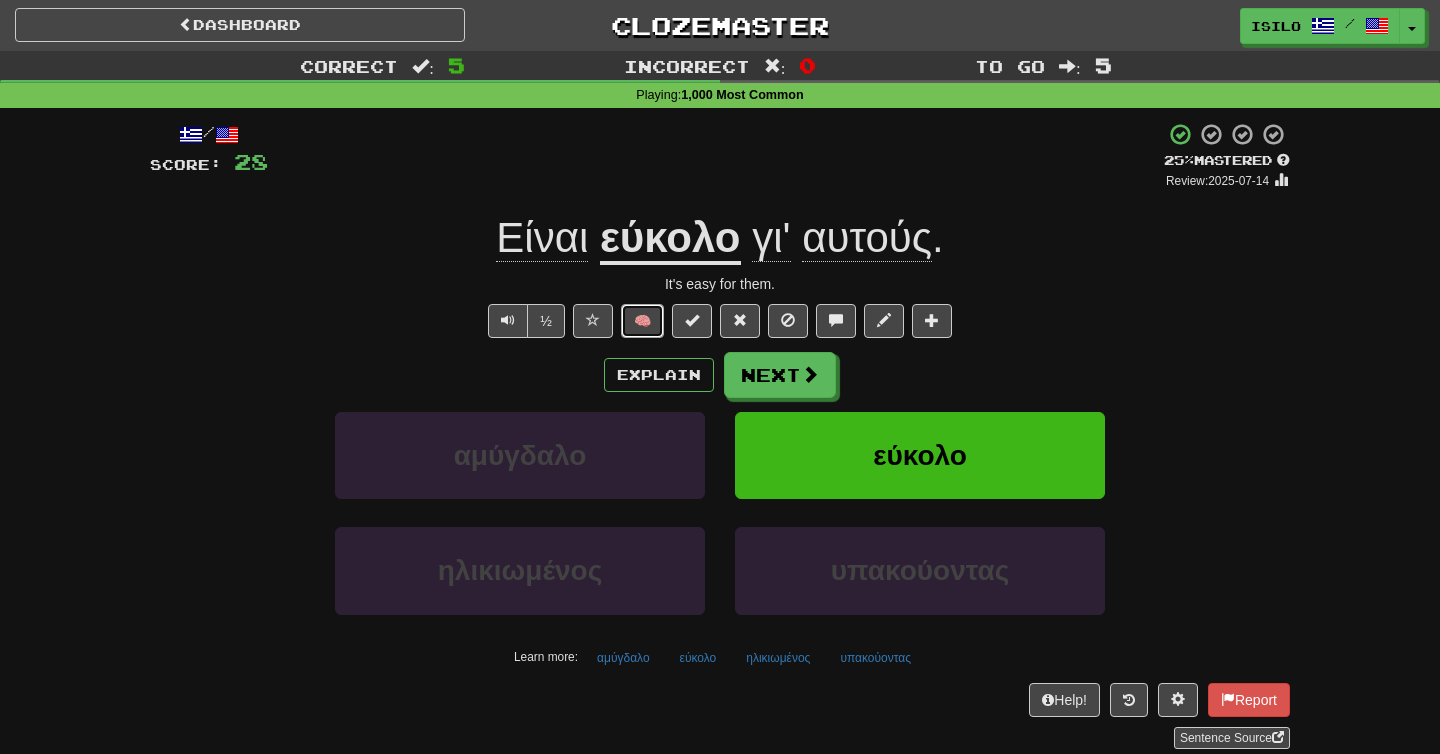 click on "🧠" at bounding box center (642, 321) 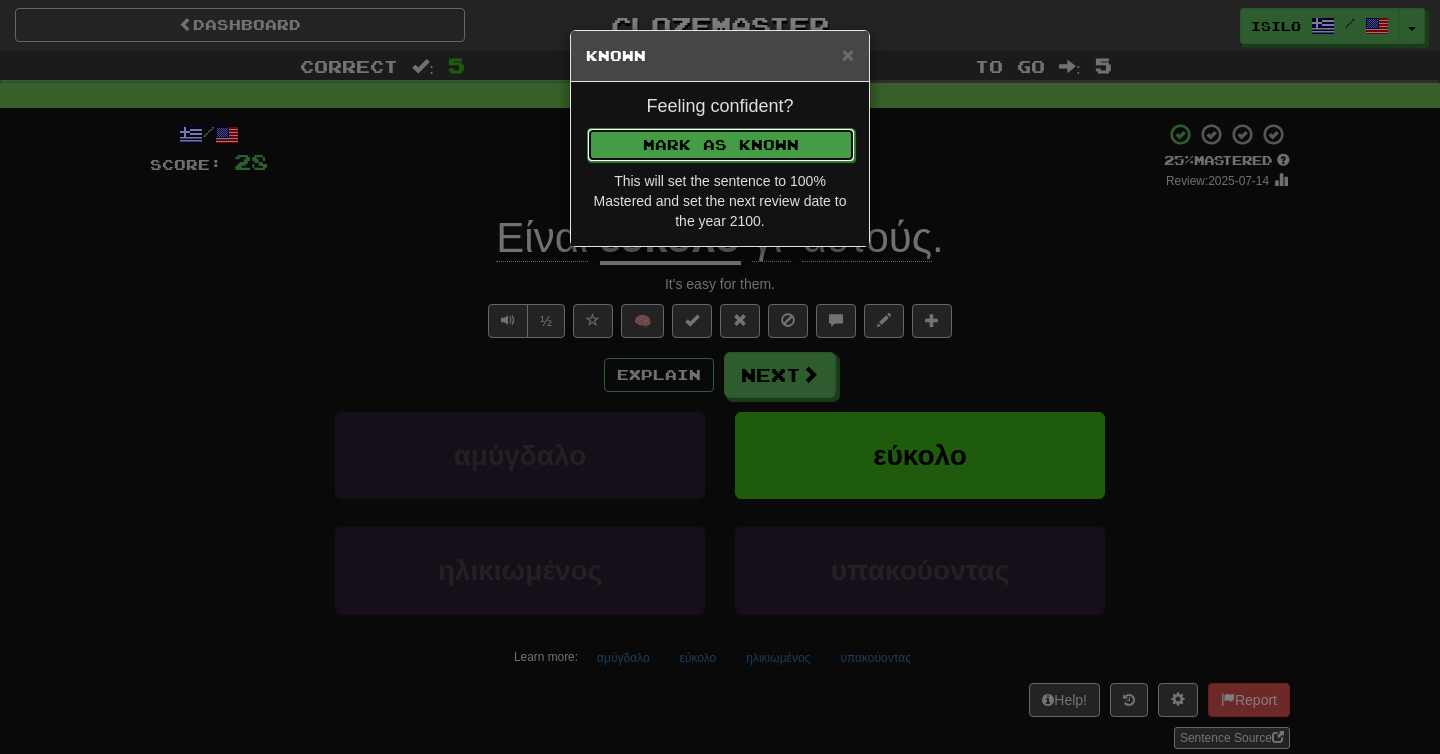 click on "Mark as Known" at bounding box center (721, 145) 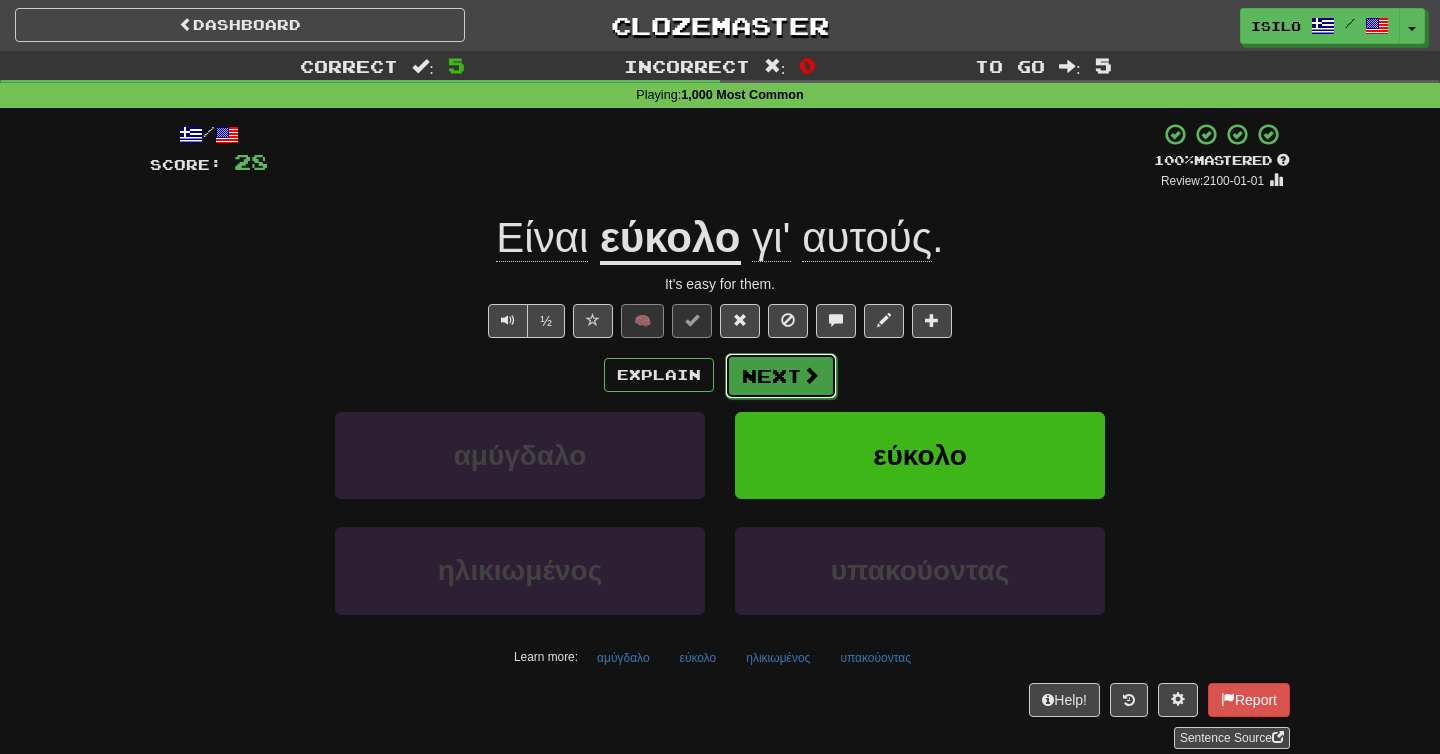 click on "Next" at bounding box center (781, 376) 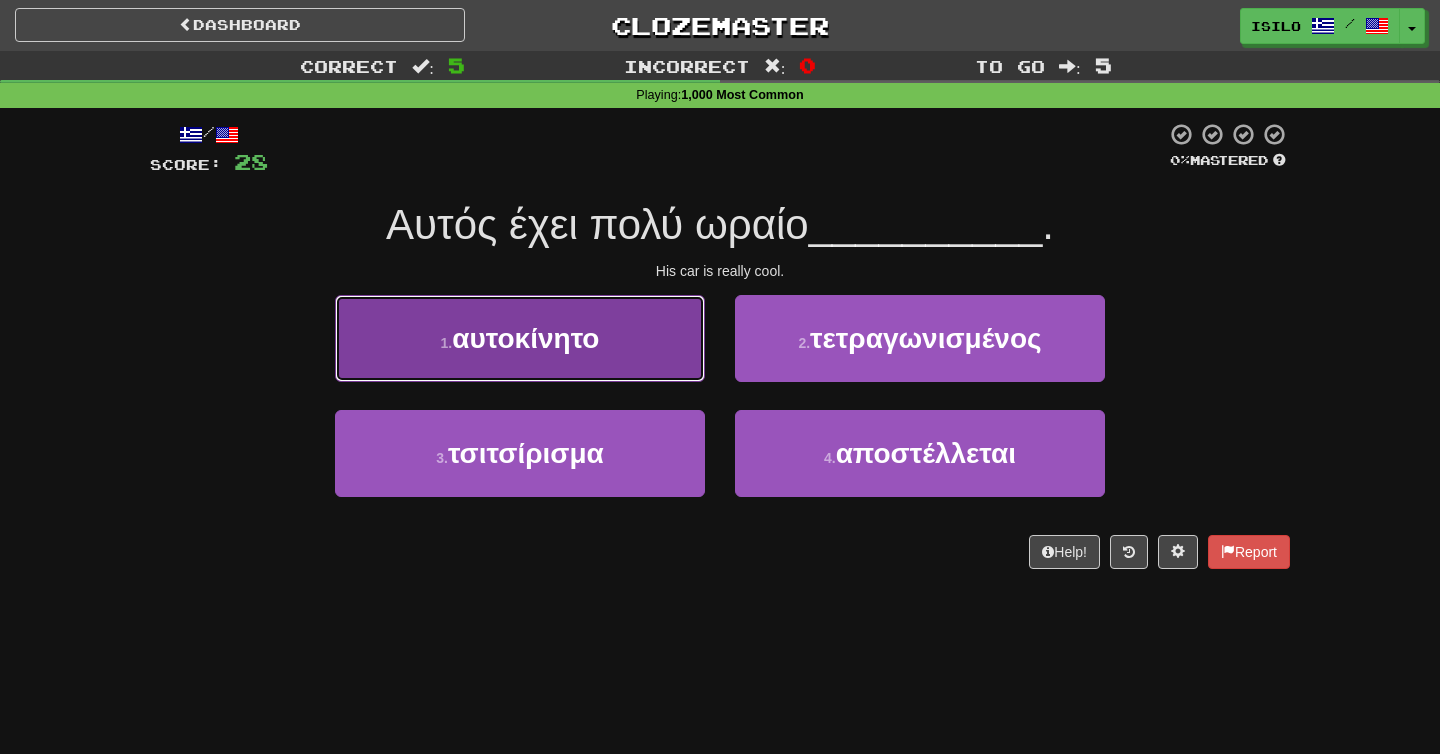click on "αυτοκίνητο" at bounding box center (525, 338) 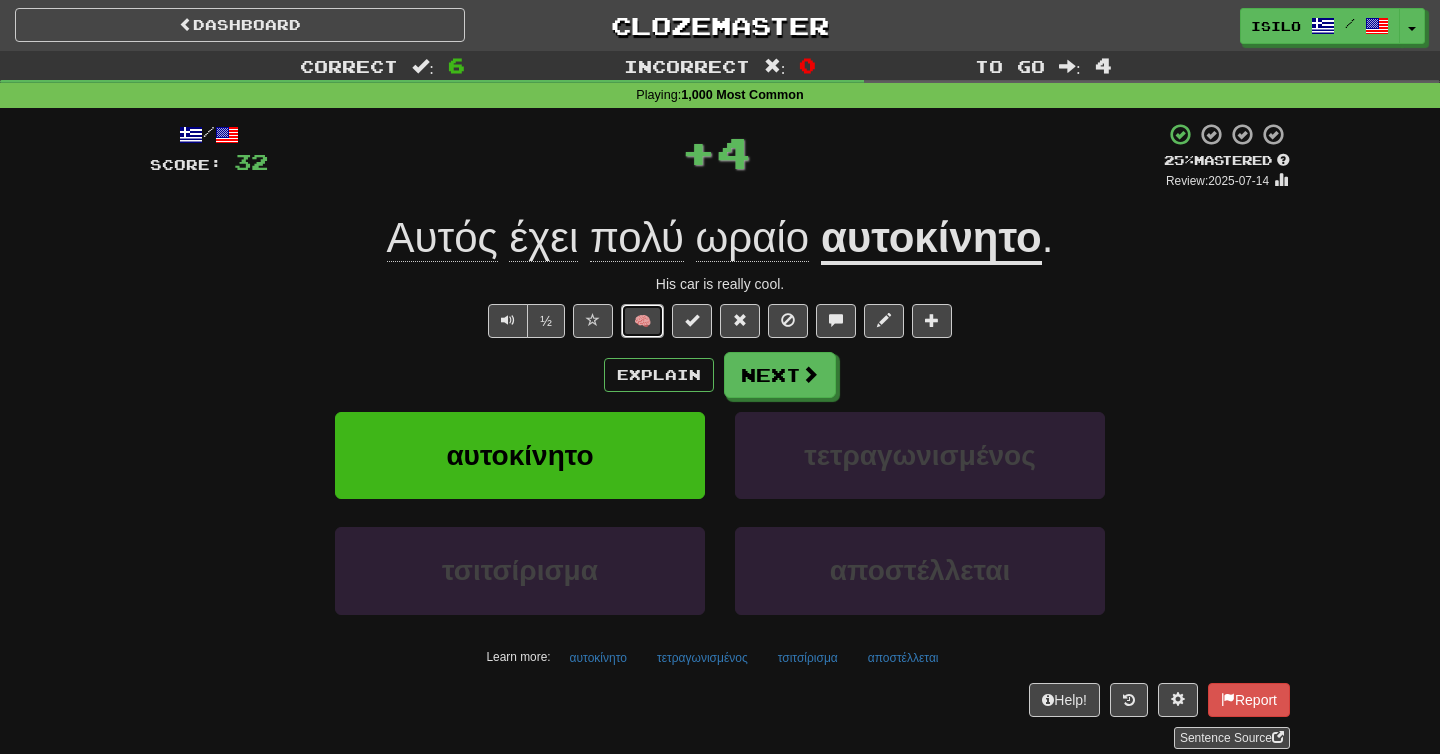 click on "🧠" at bounding box center [642, 321] 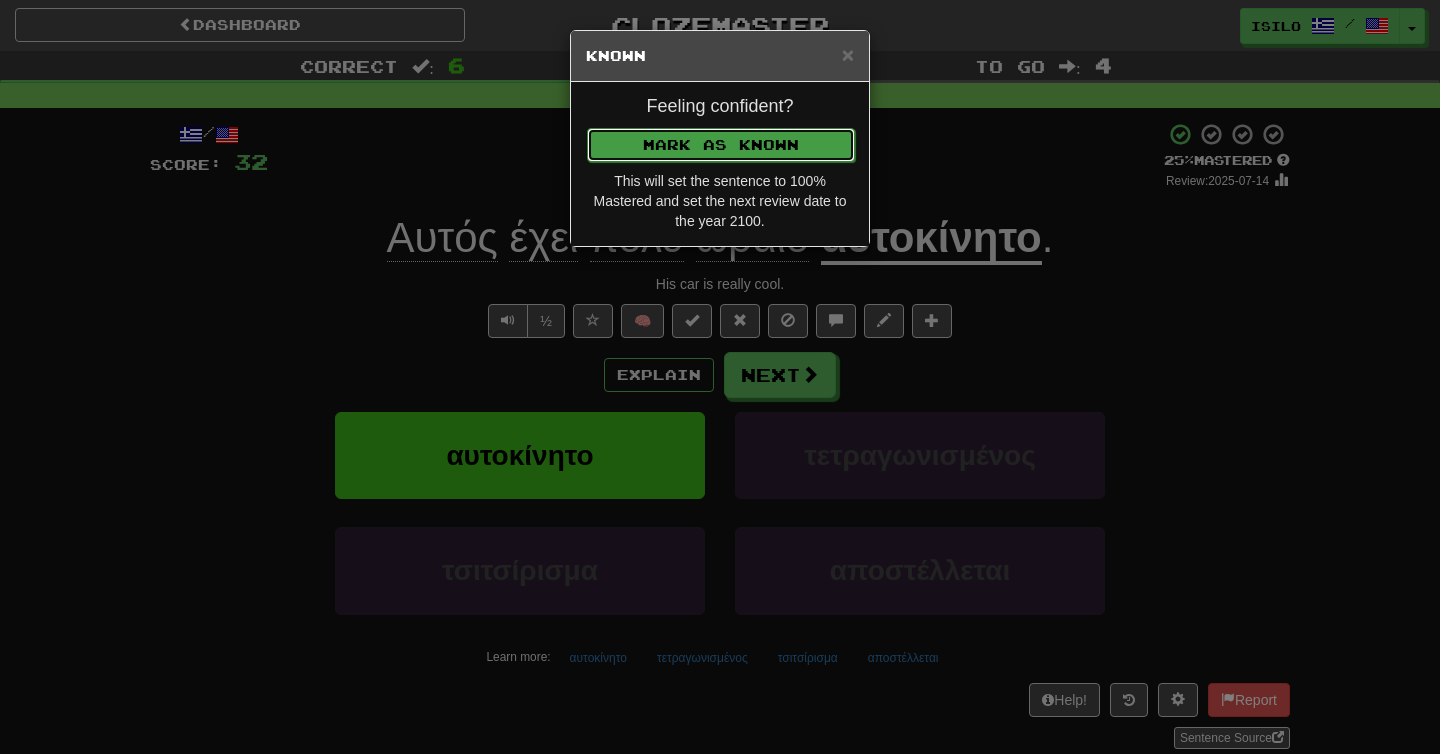 click on "Mark as Known" at bounding box center [721, 145] 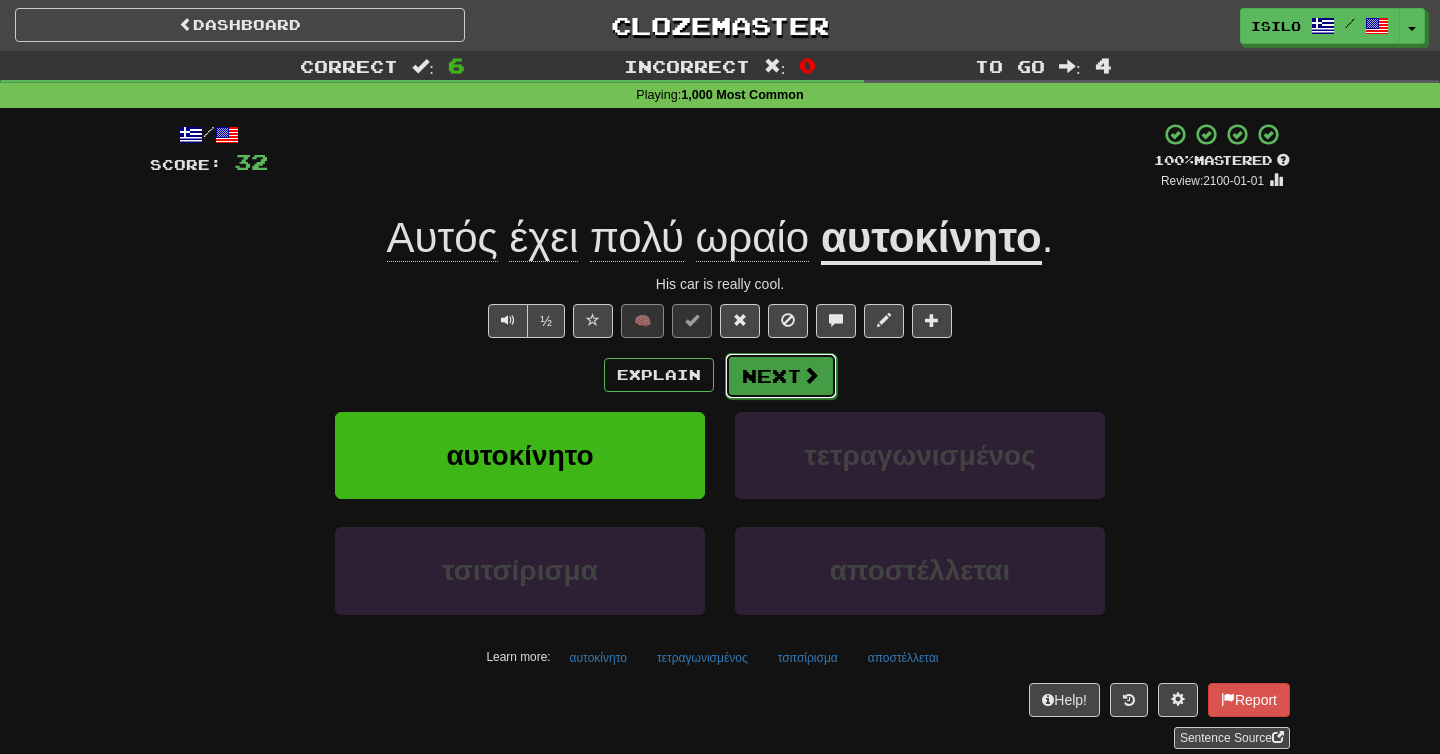 click on "Next" at bounding box center (781, 376) 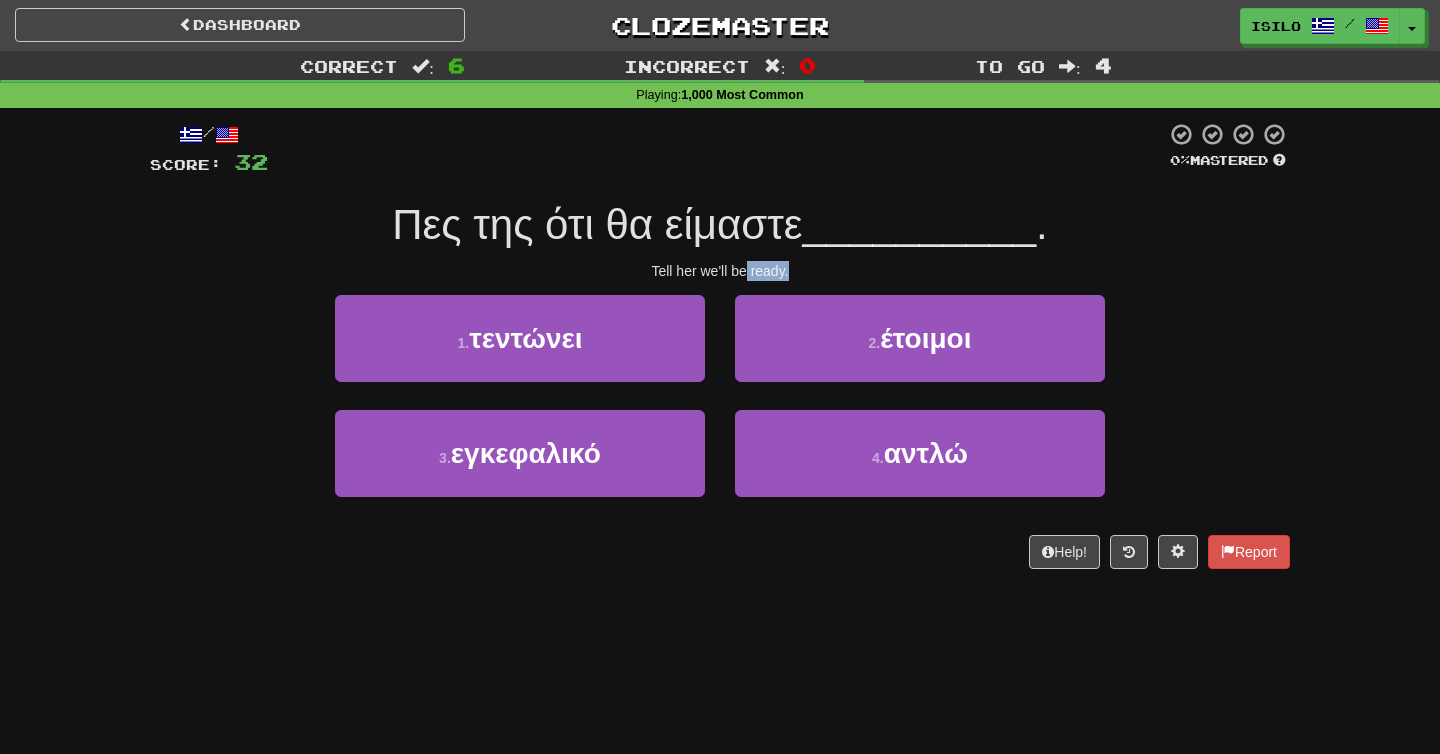 drag, startPoint x: 746, startPoint y: 268, endPoint x: 814, endPoint y: 269, distance: 68.007355 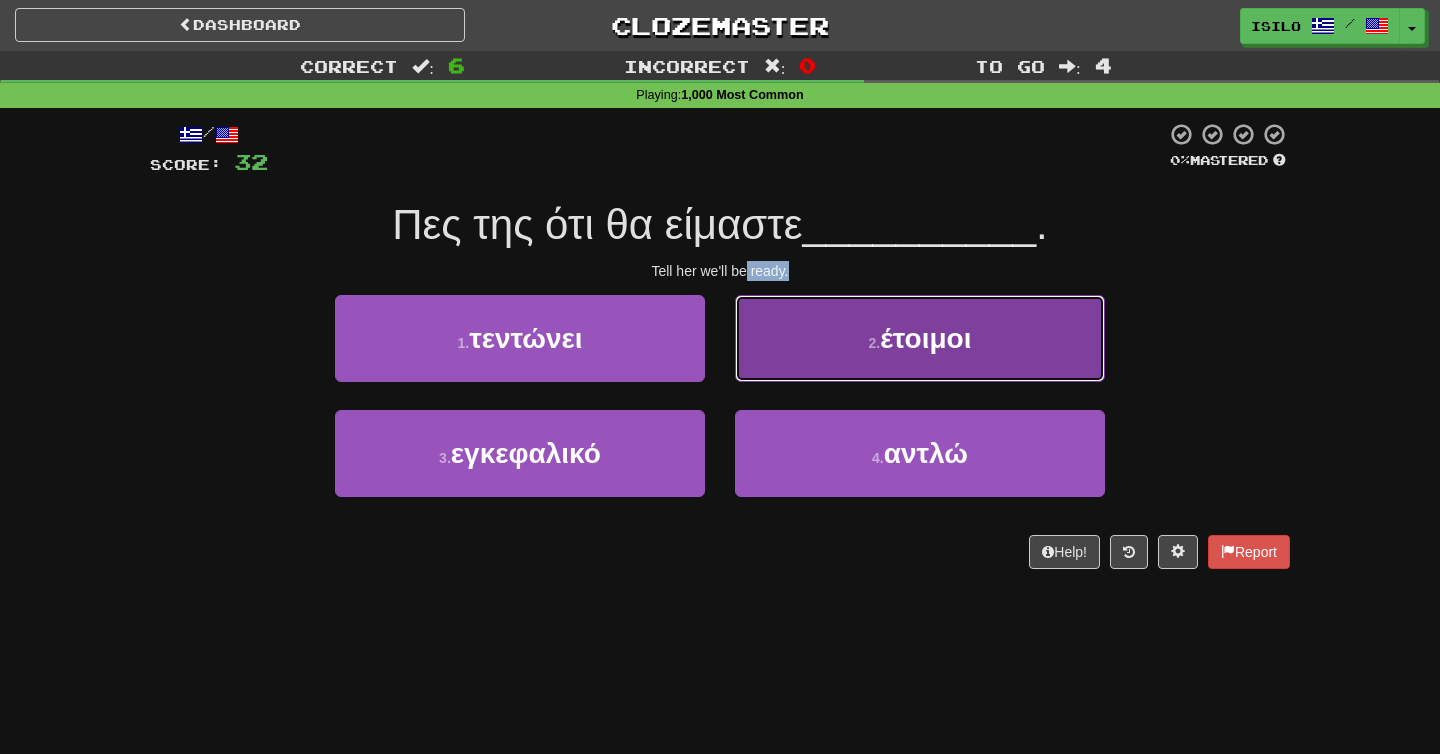 click on "έτοιμοι" at bounding box center [925, 338] 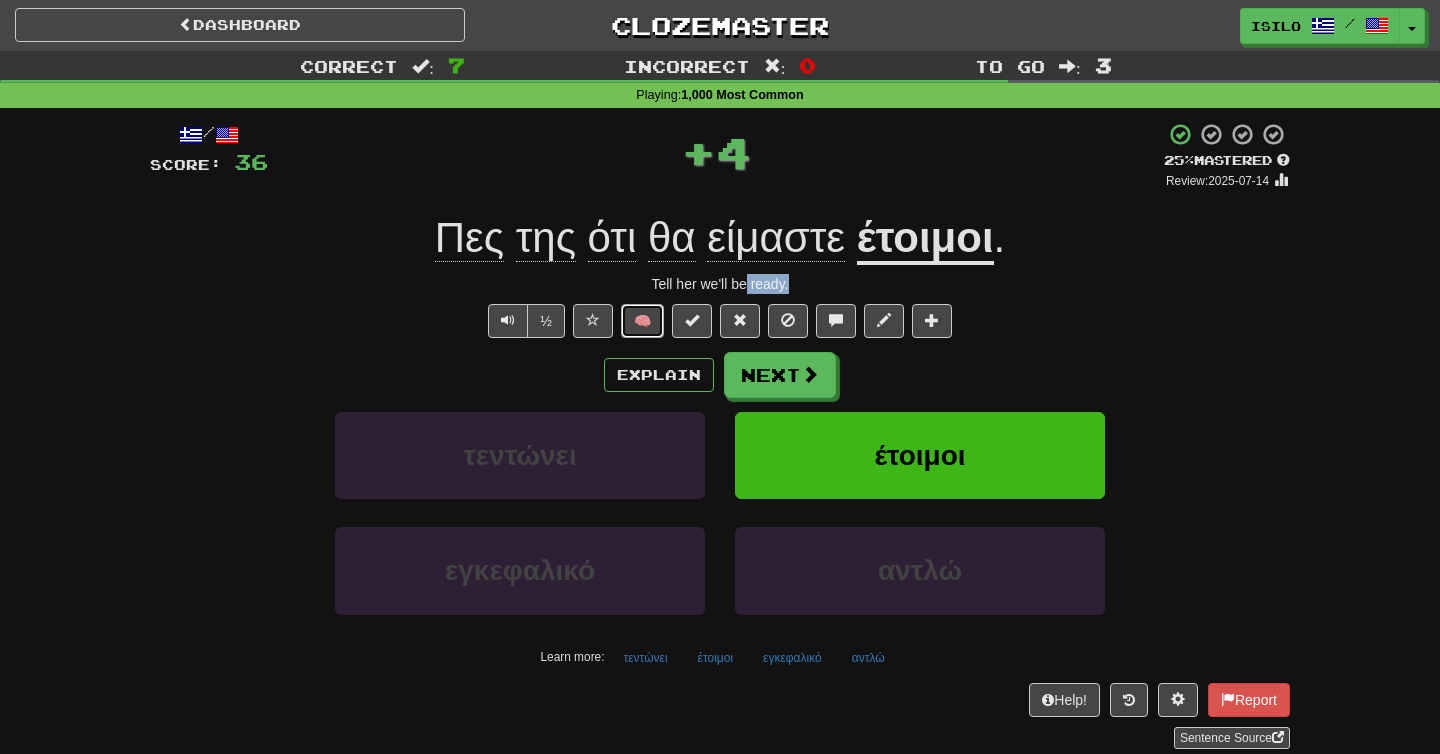 click on "🧠" at bounding box center [642, 321] 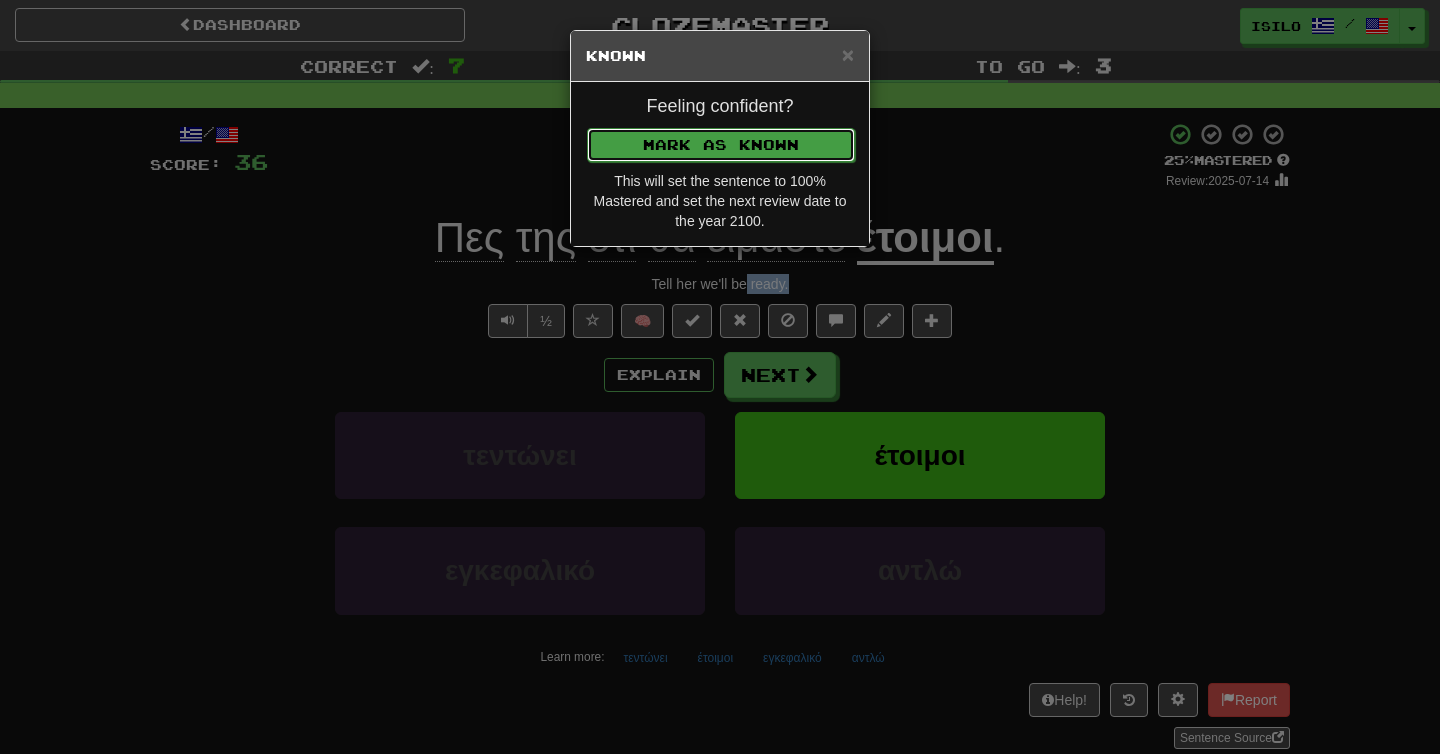click on "Mark as Known" at bounding box center [721, 145] 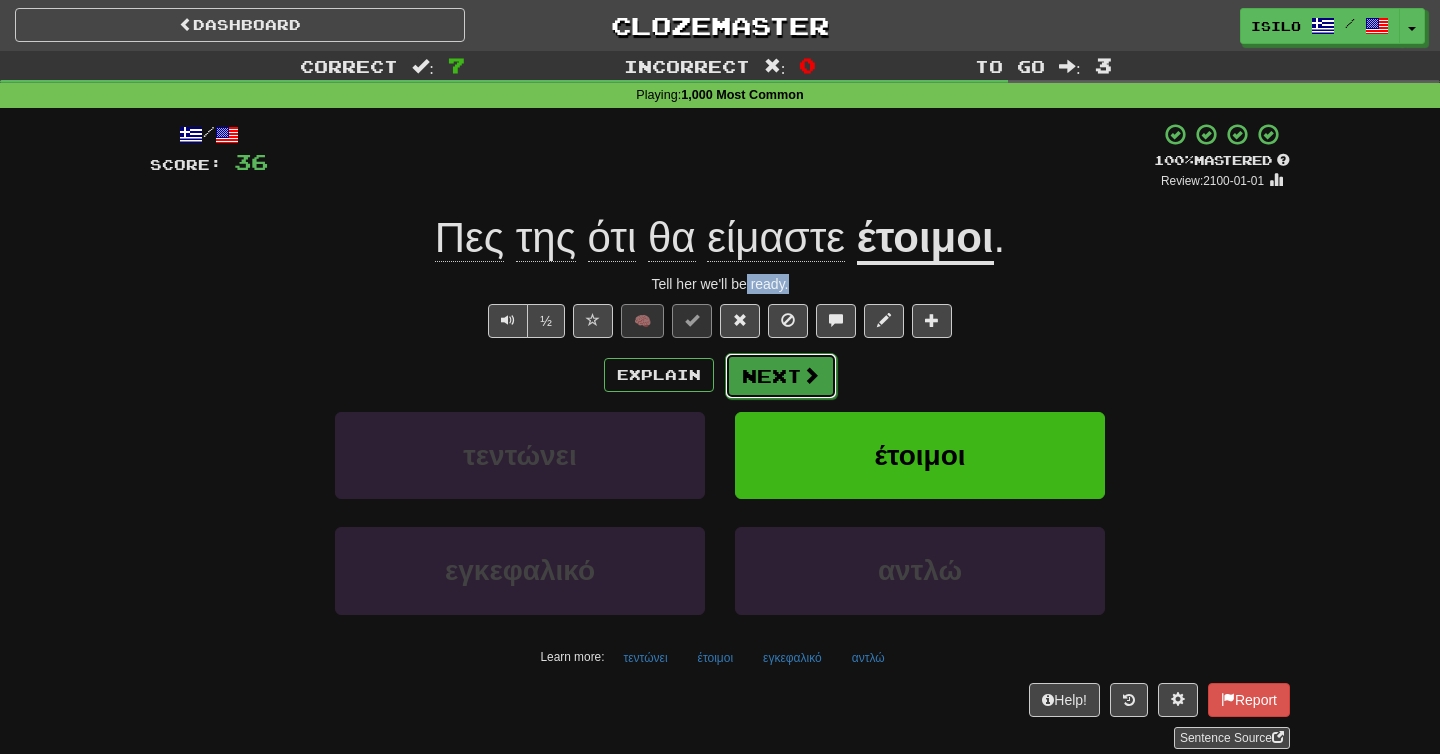 click on "Next" at bounding box center (781, 376) 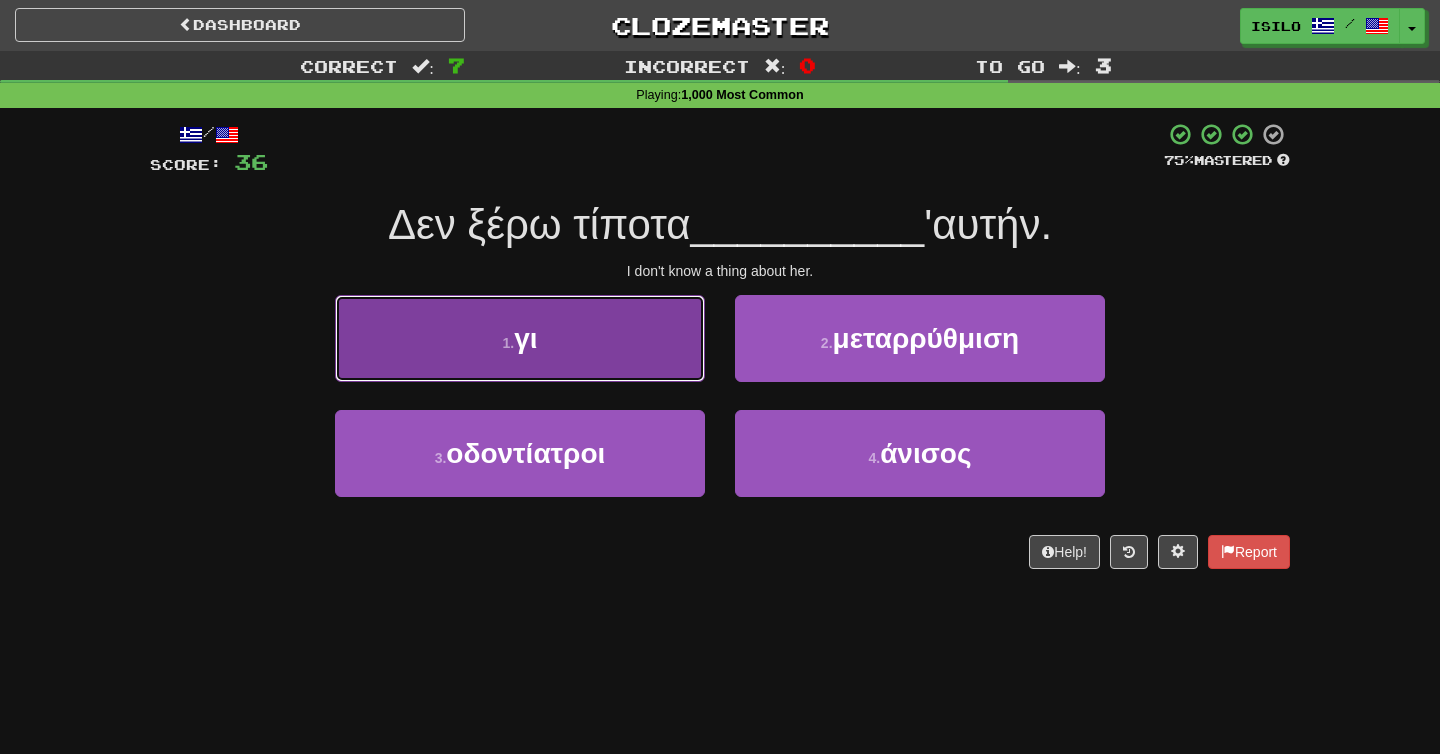 click on "1 .  γι" at bounding box center (520, 338) 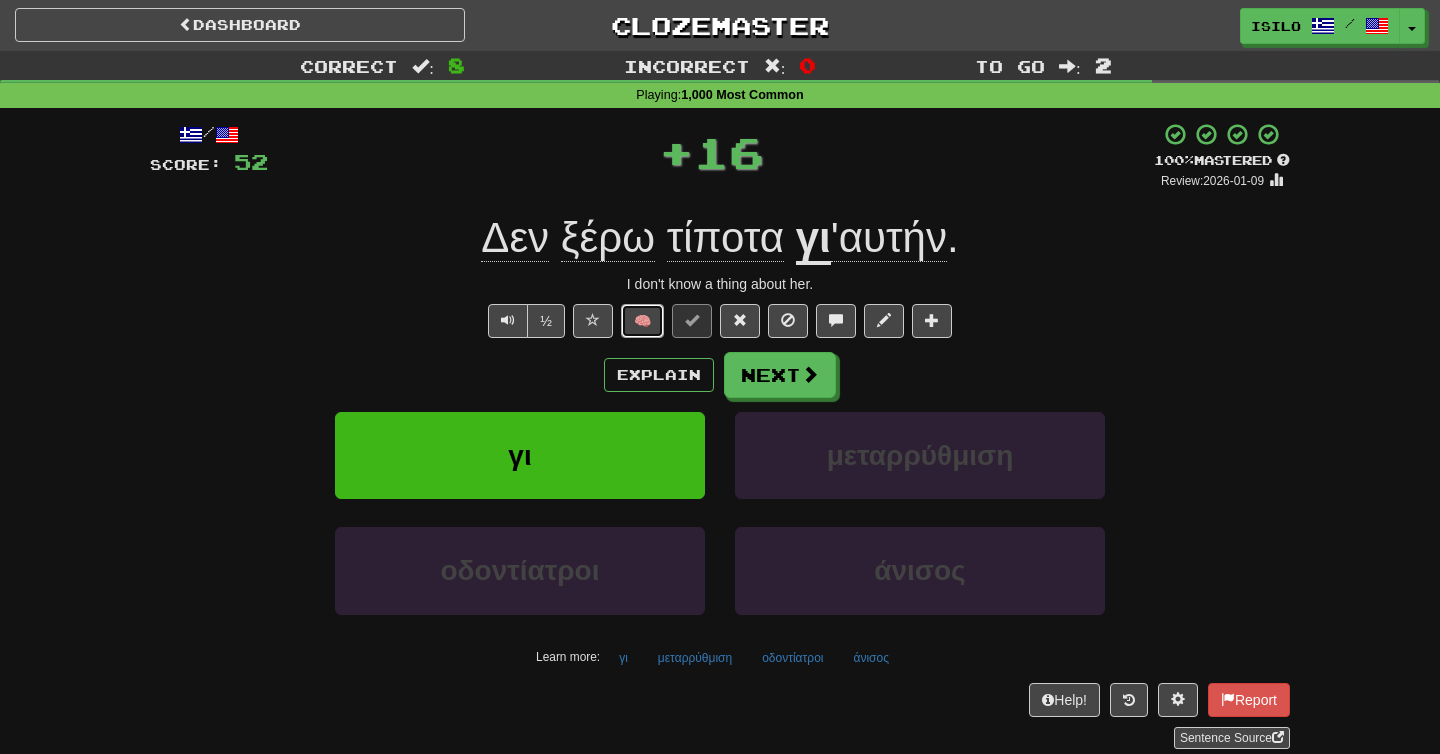 click on "🧠" at bounding box center (642, 321) 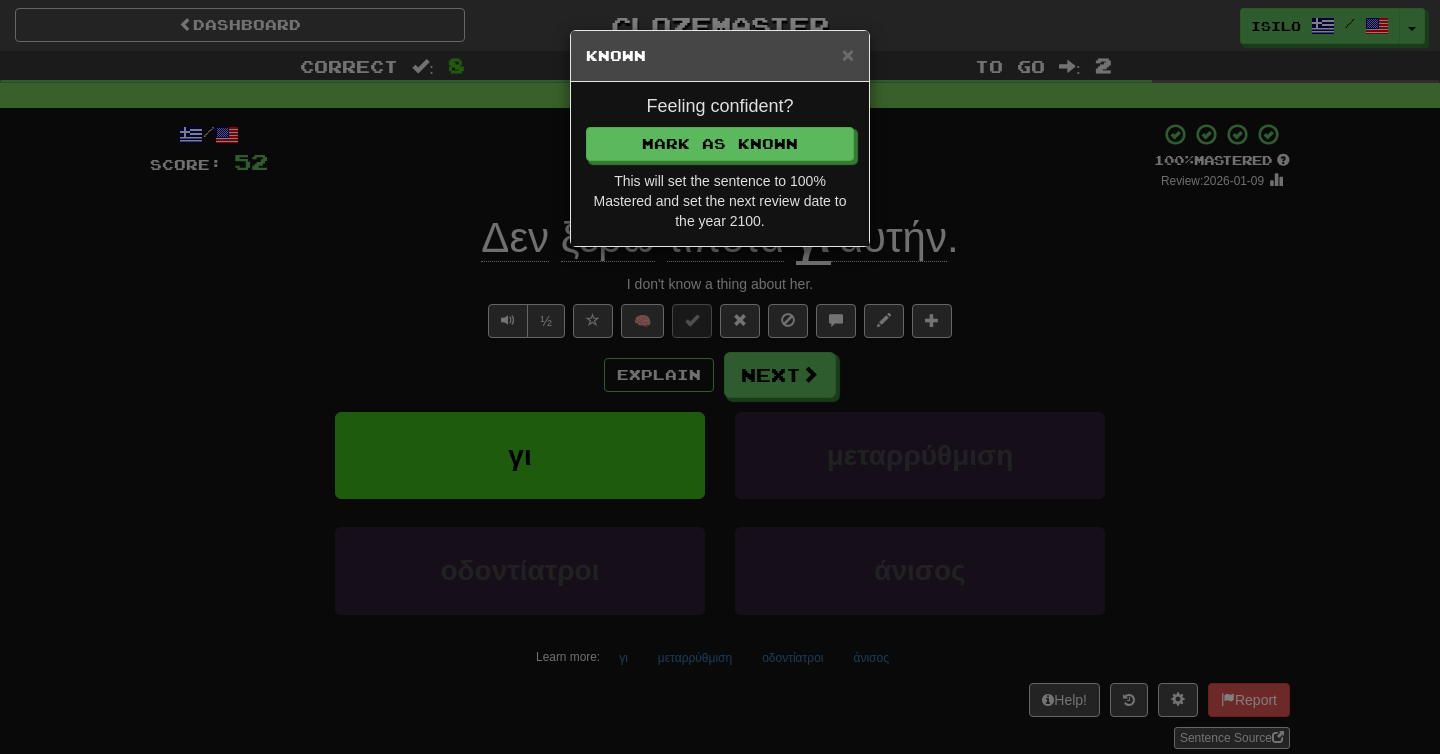 click on "Feeling confident? Mark as Known This will set the sentence to 100% Mastered and set the next review date to the year 2100." at bounding box center [720, 164] 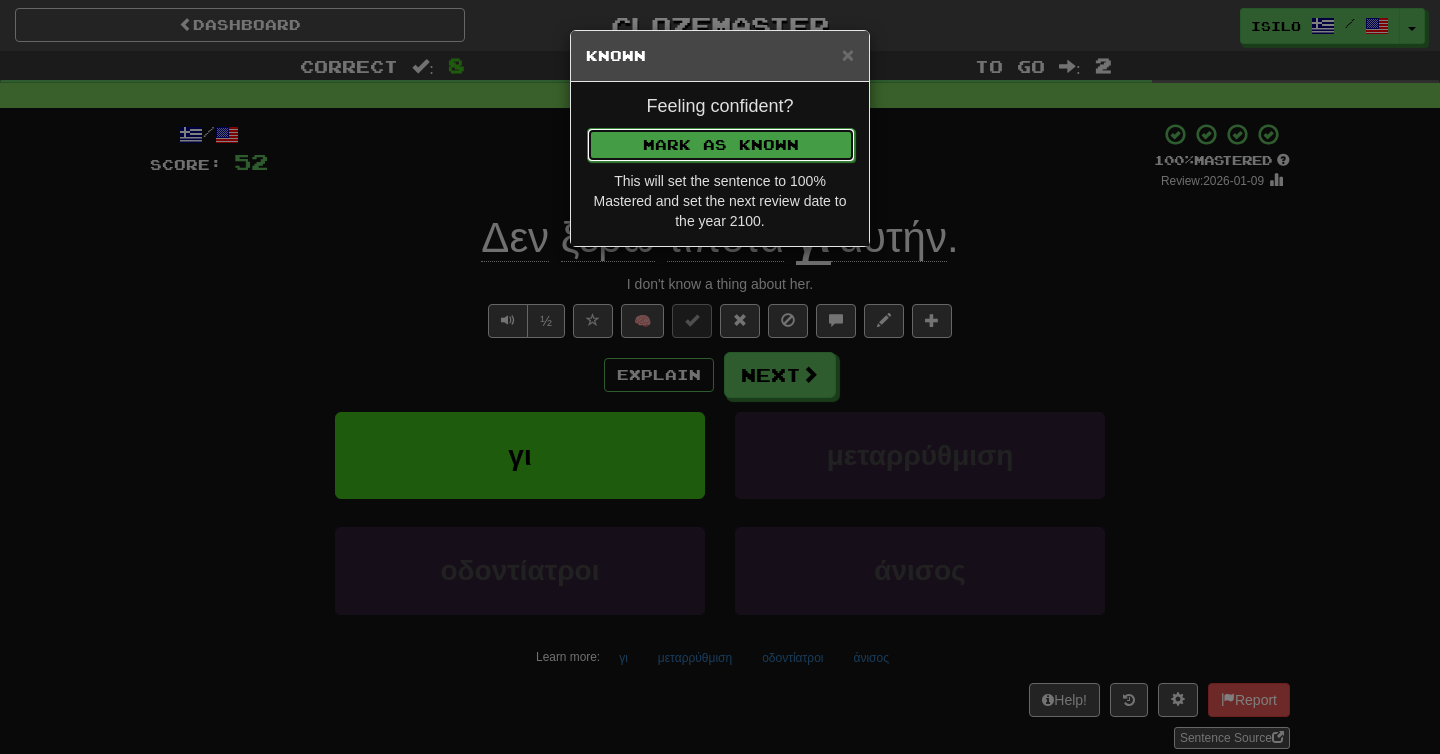 click on "Mark as Known" at bounding box center (721, 145) 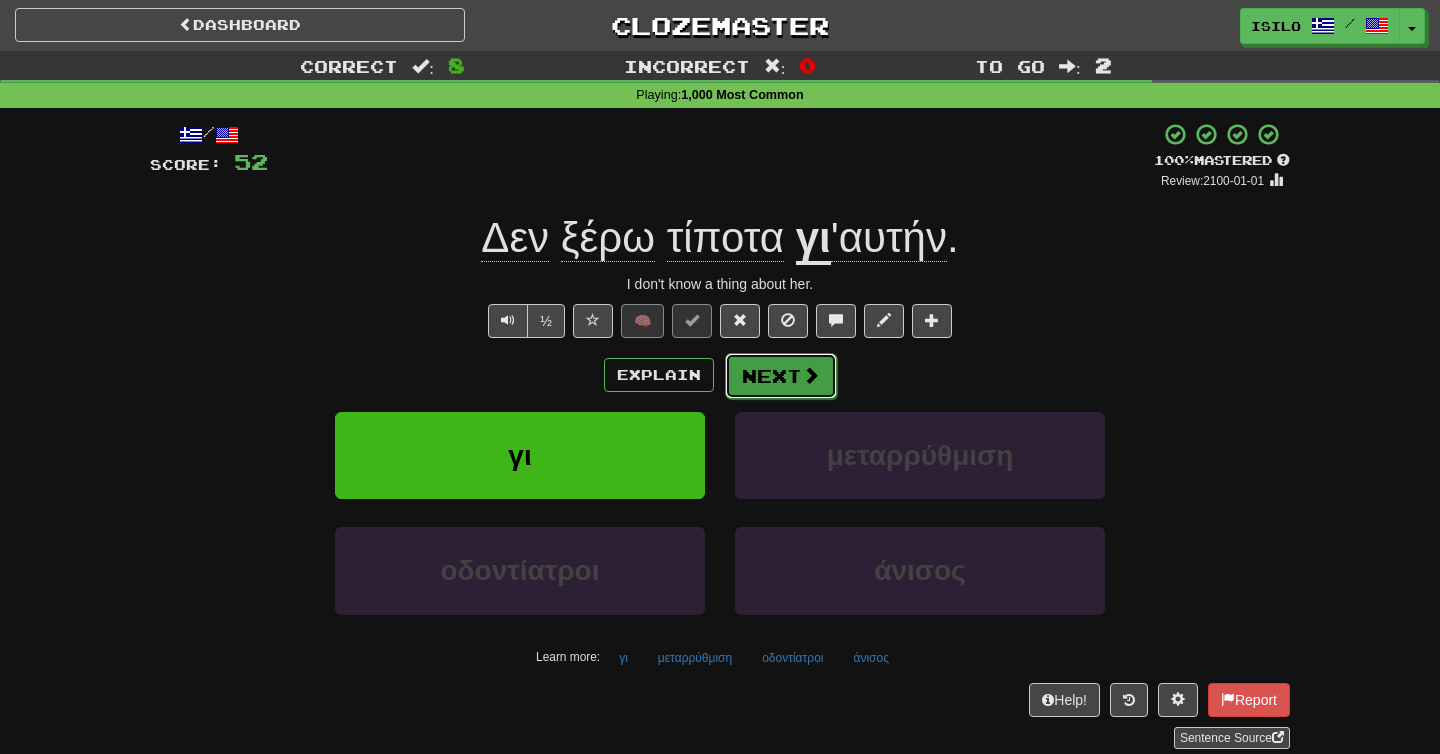 click on "Next" at bounding box center (781, 376) 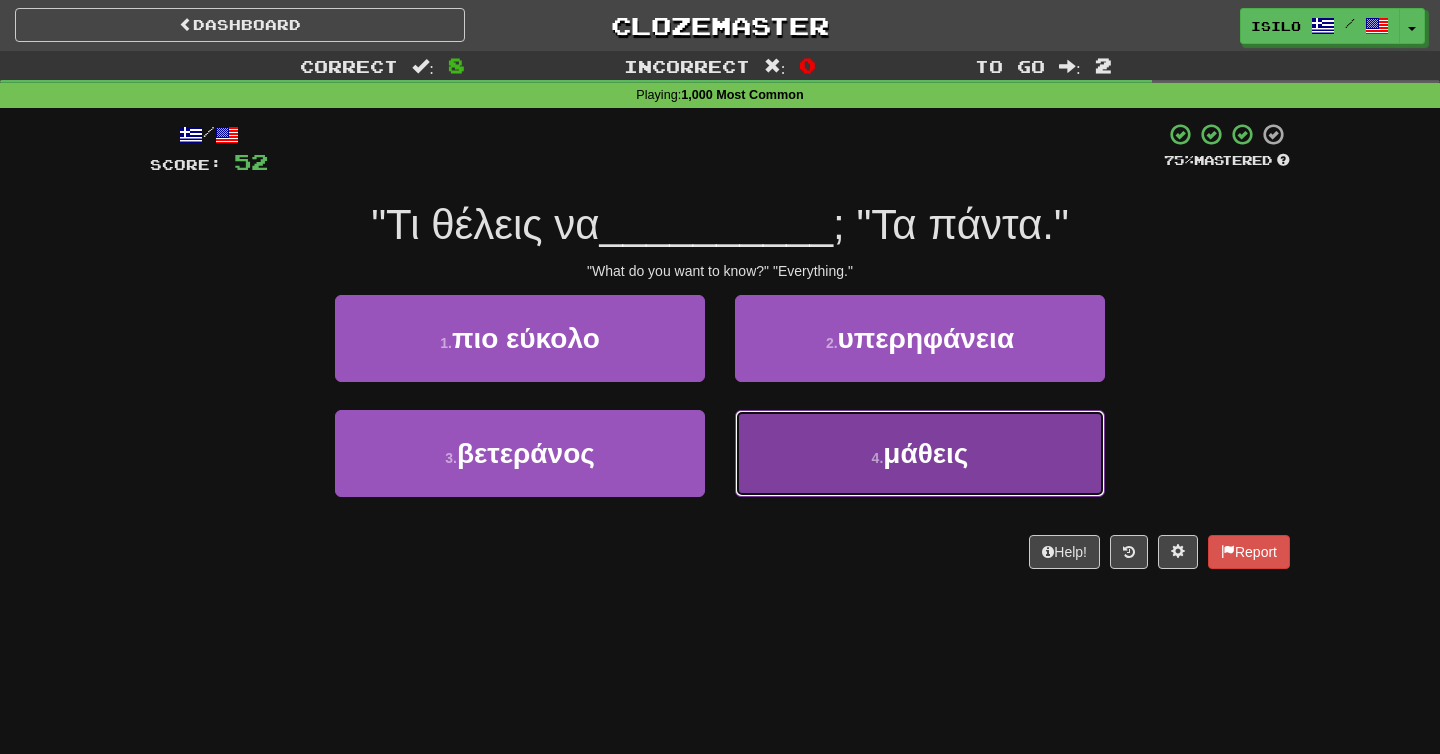 click on "4 ." at bounding box center (878, 458) 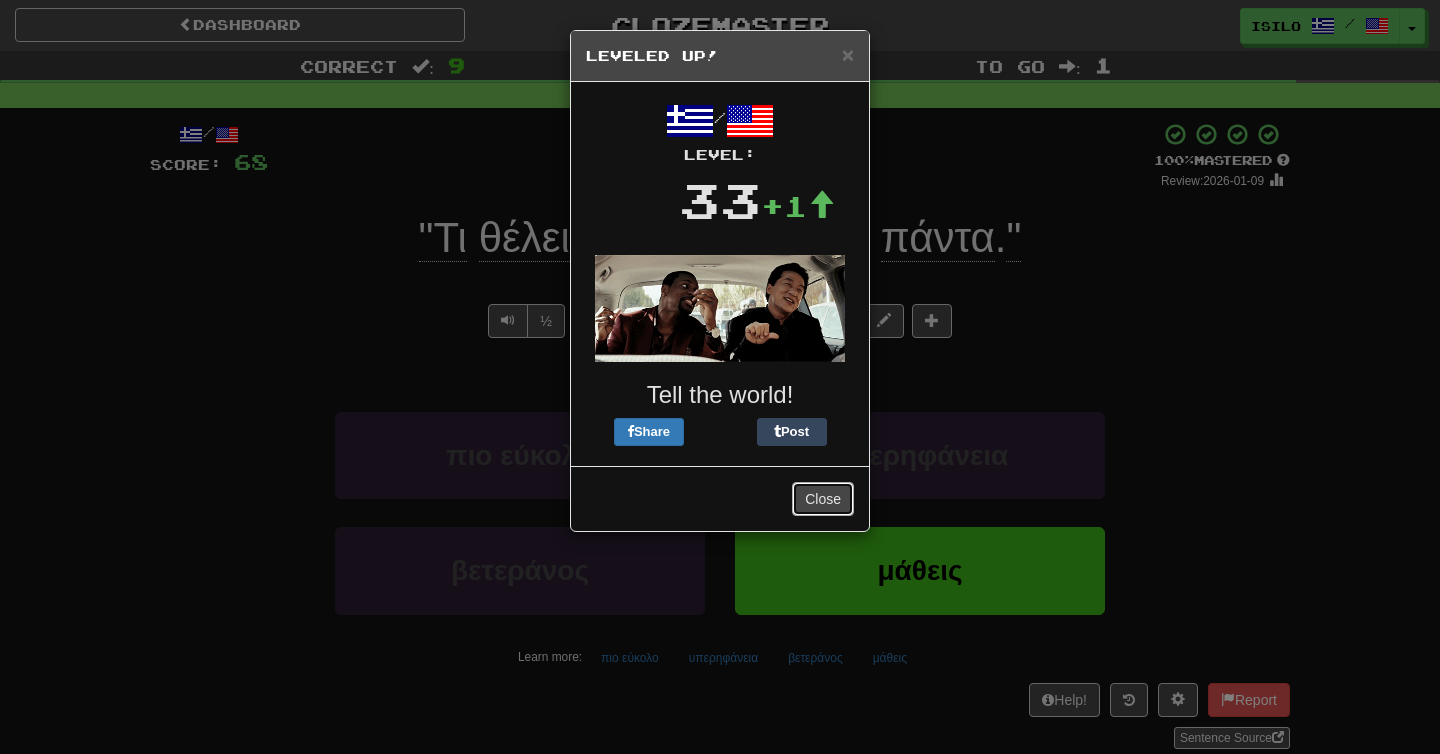 click on "Close" at bounding box center (823, 499) 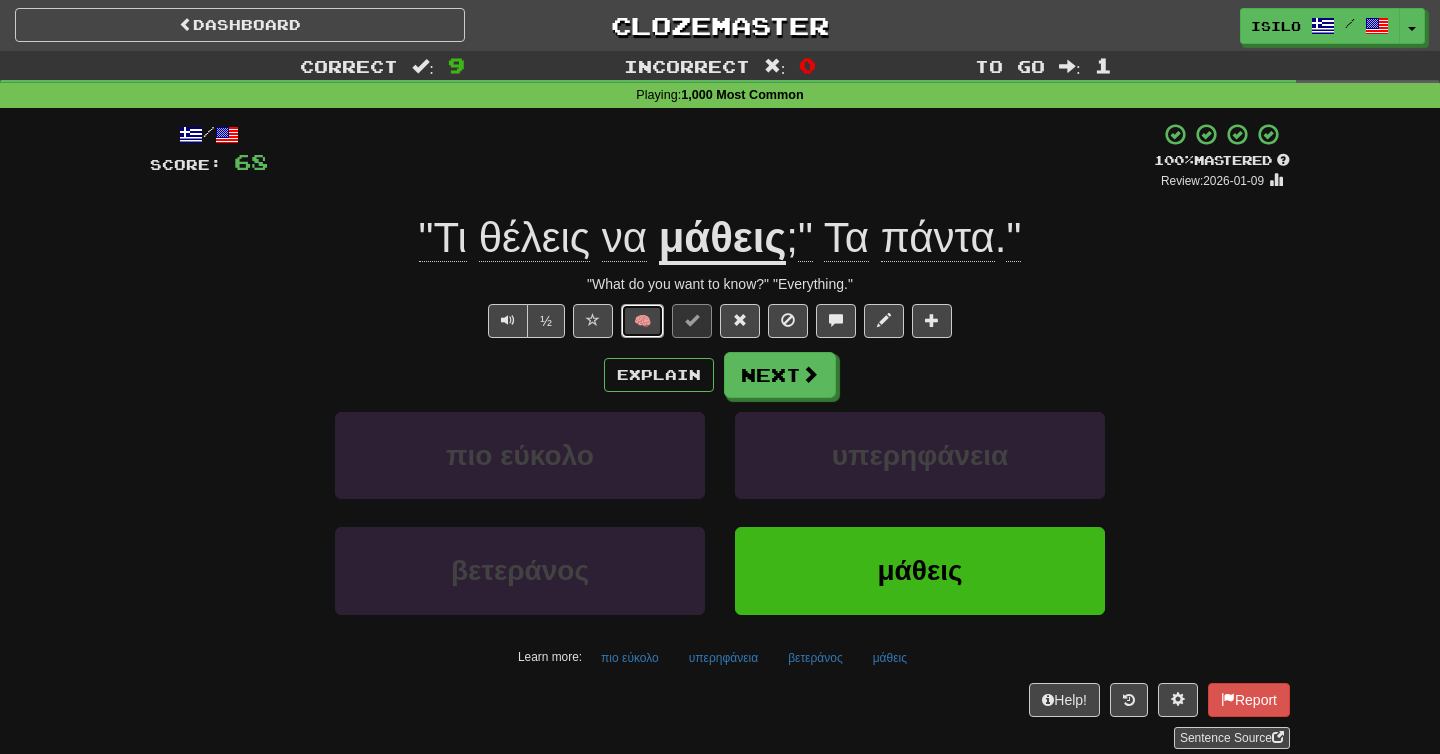 click on "🧠" at bounding box center [642, 321] 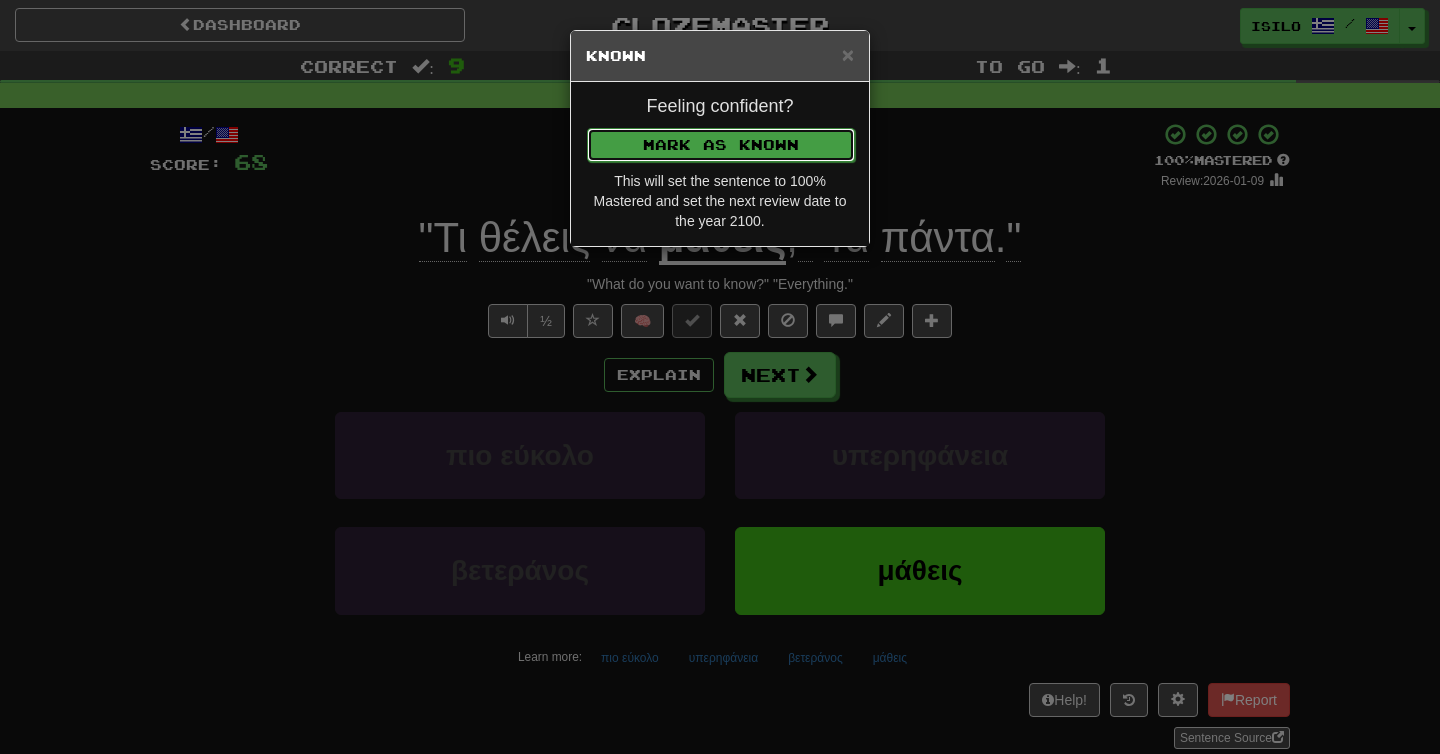 click on "Mark as Known" at bounding box center [721, 145] 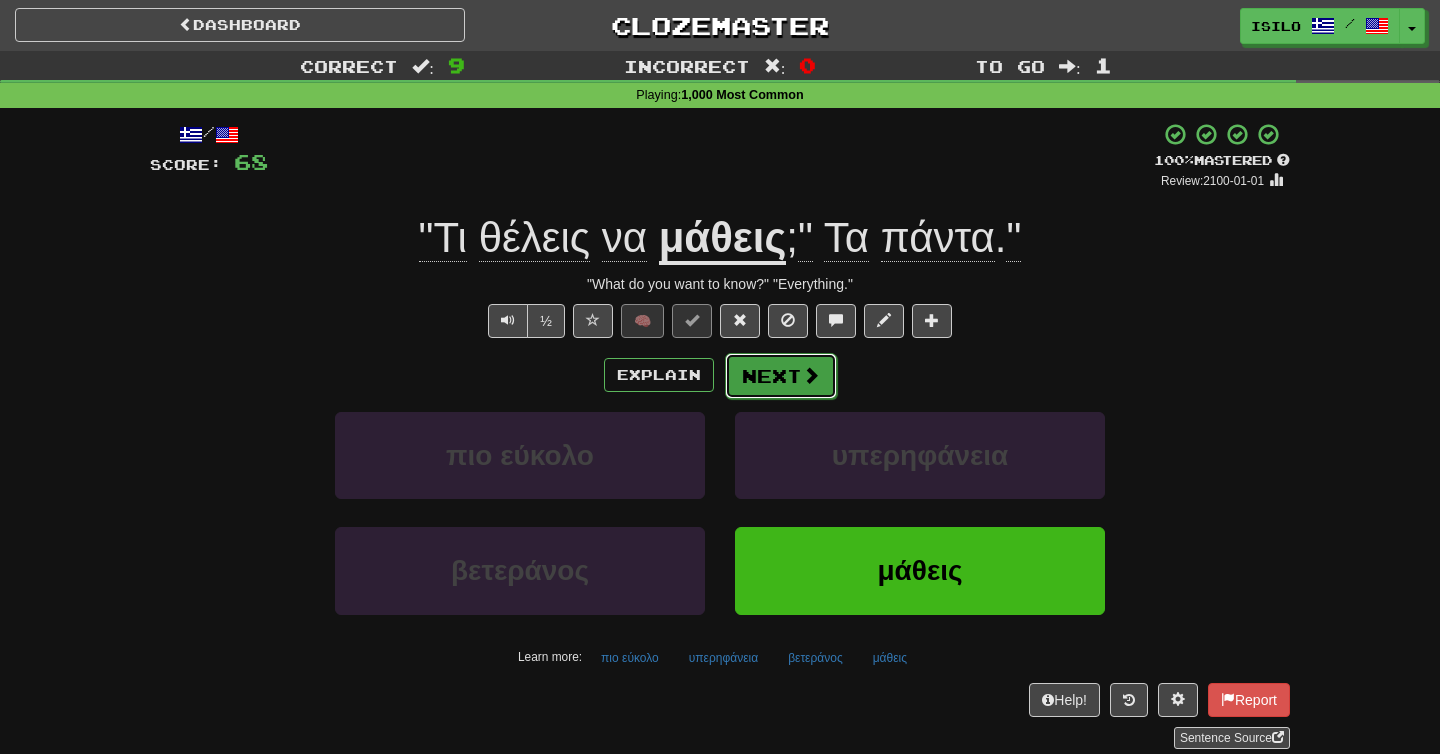 click on "Next" at bounding box center [781, 376] 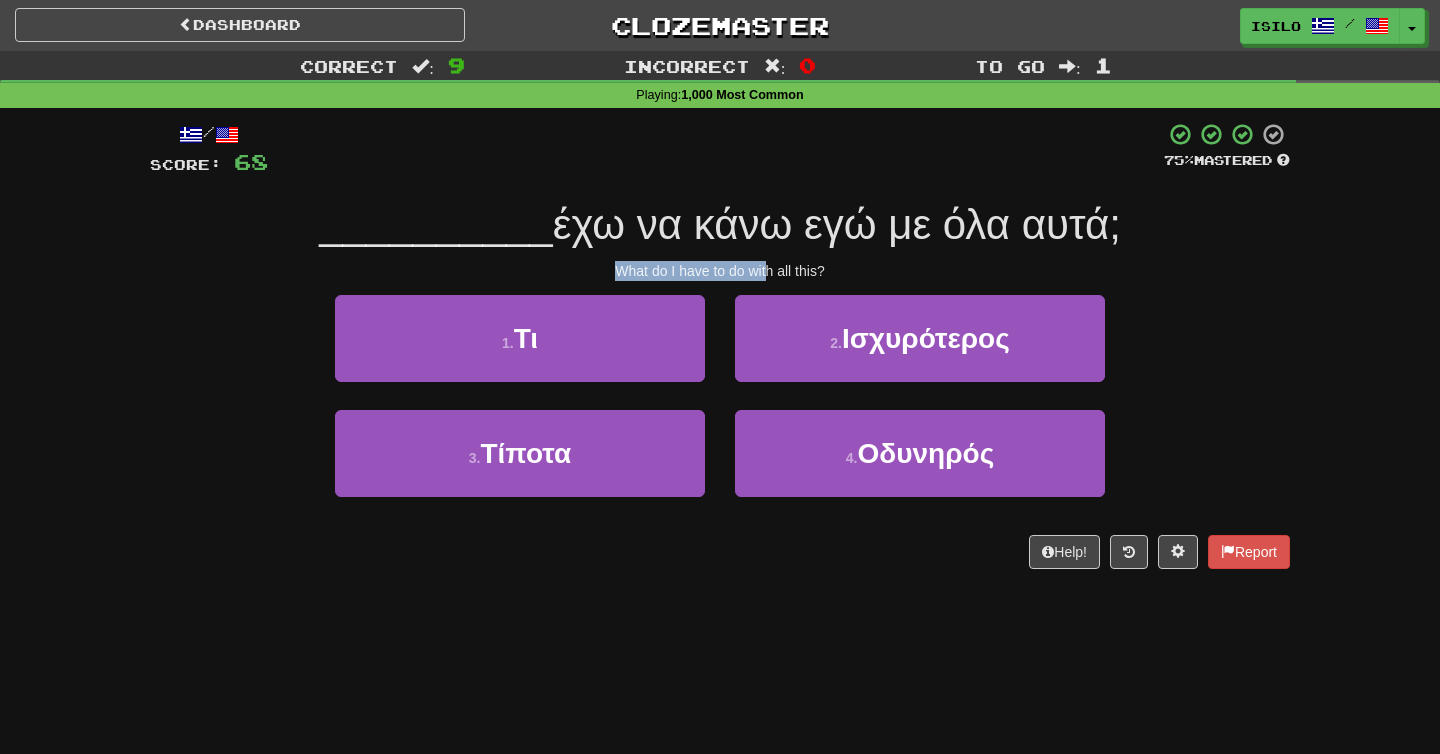 drag, startPoint x: 615, startPoint y: 270, endPoint x: 770, endPoint y: 267, distance: 155.02902 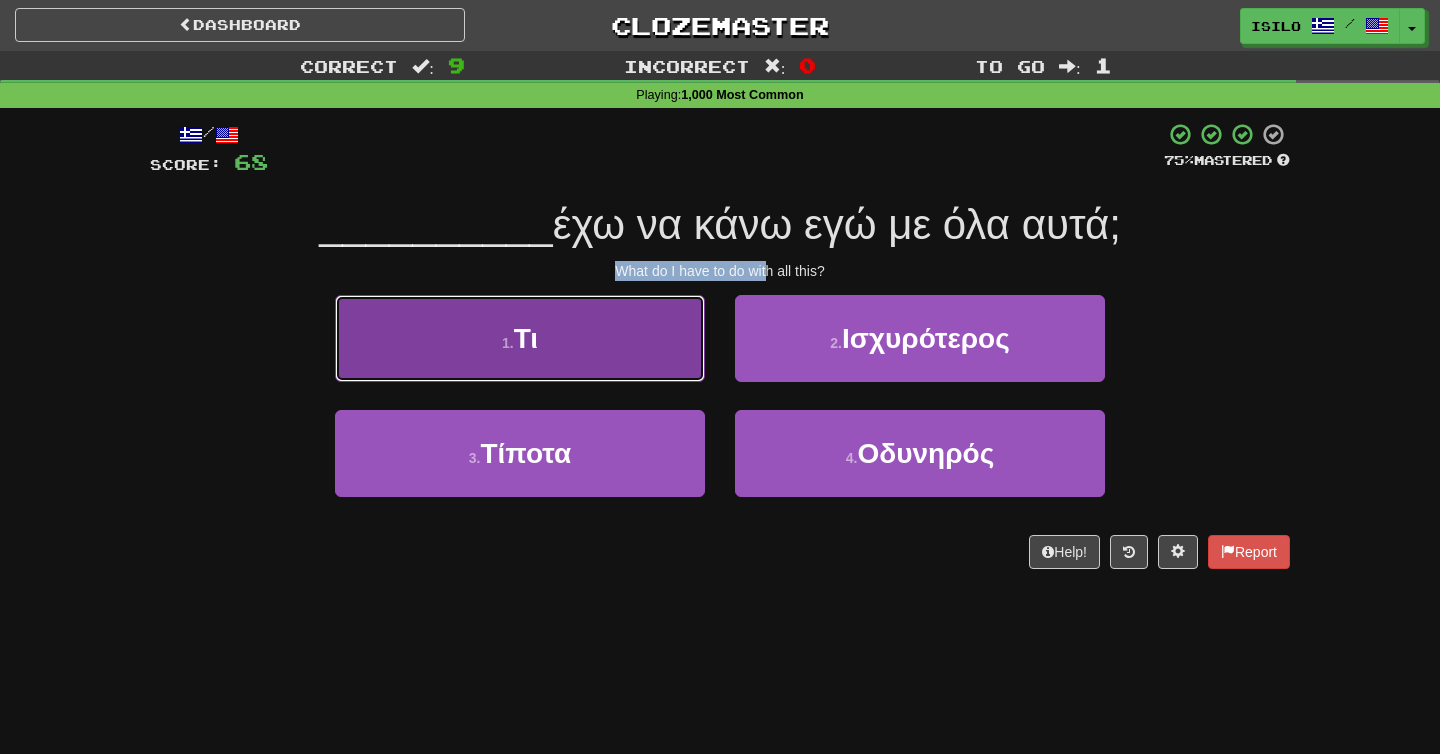 click on "1 .  Τι" at bounding box center (520, 338) 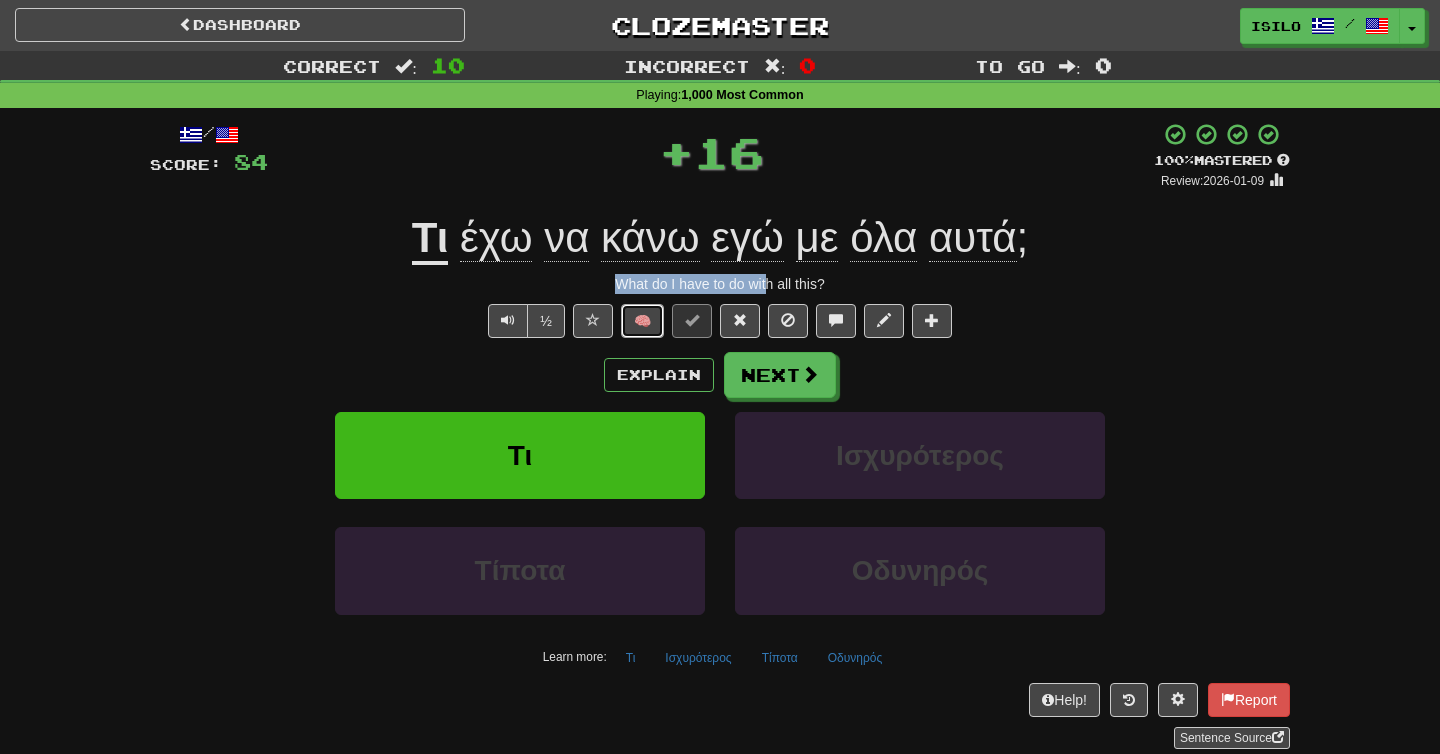 click on "🧠" at bounding box center [642, 321] 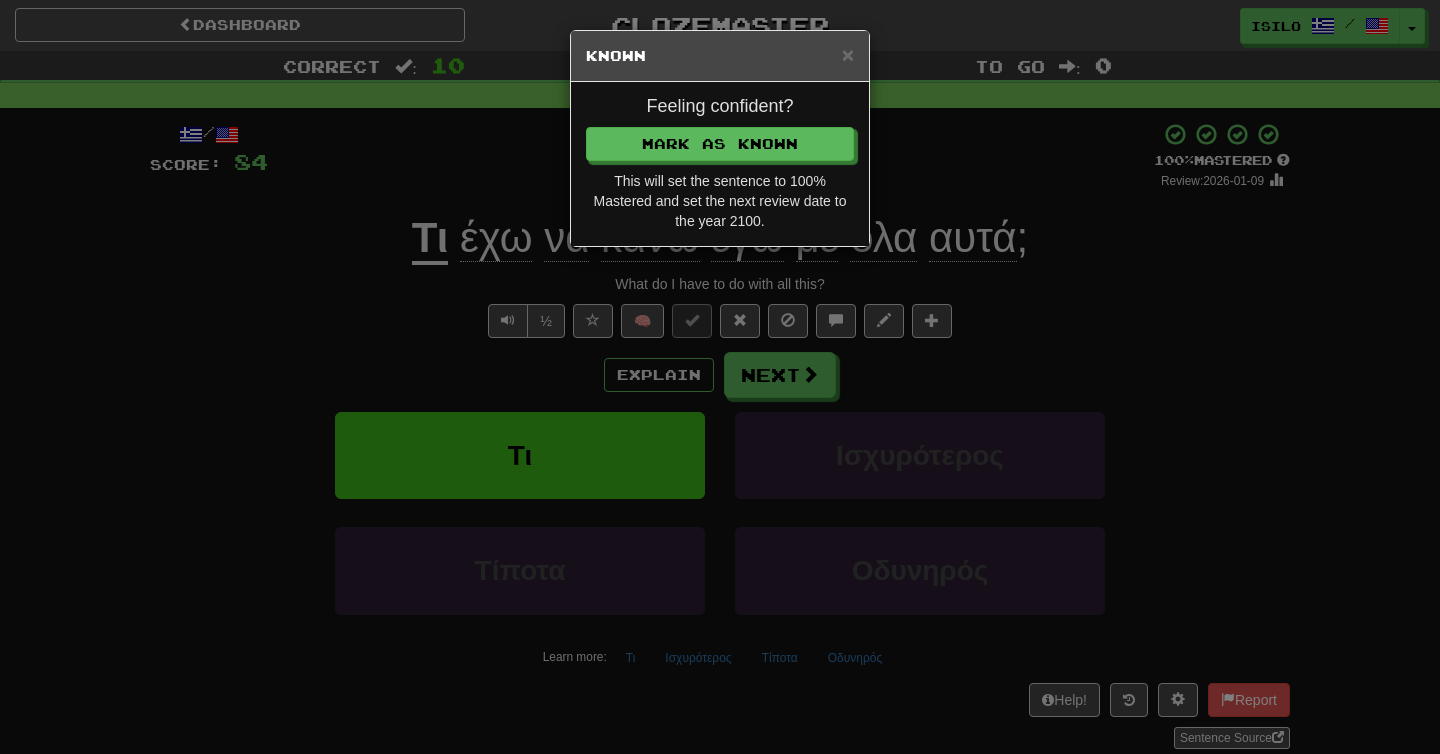 click on "Feeling confident? Mark as Known This will set the sentence to 100% Mastered and set the next review date to the year 2100." at bounding box center [720, 164] 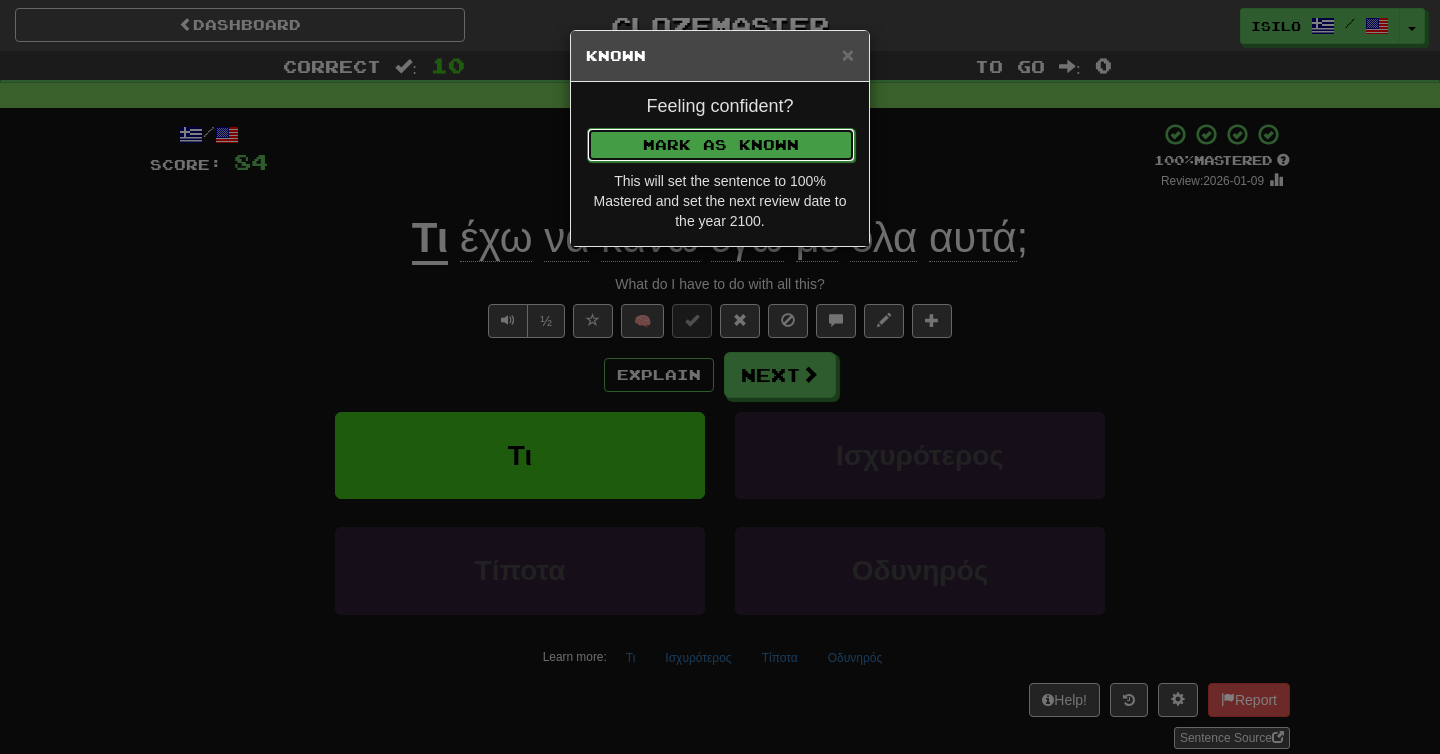 click on "Mark as Known" at bounding box center [721, 145] 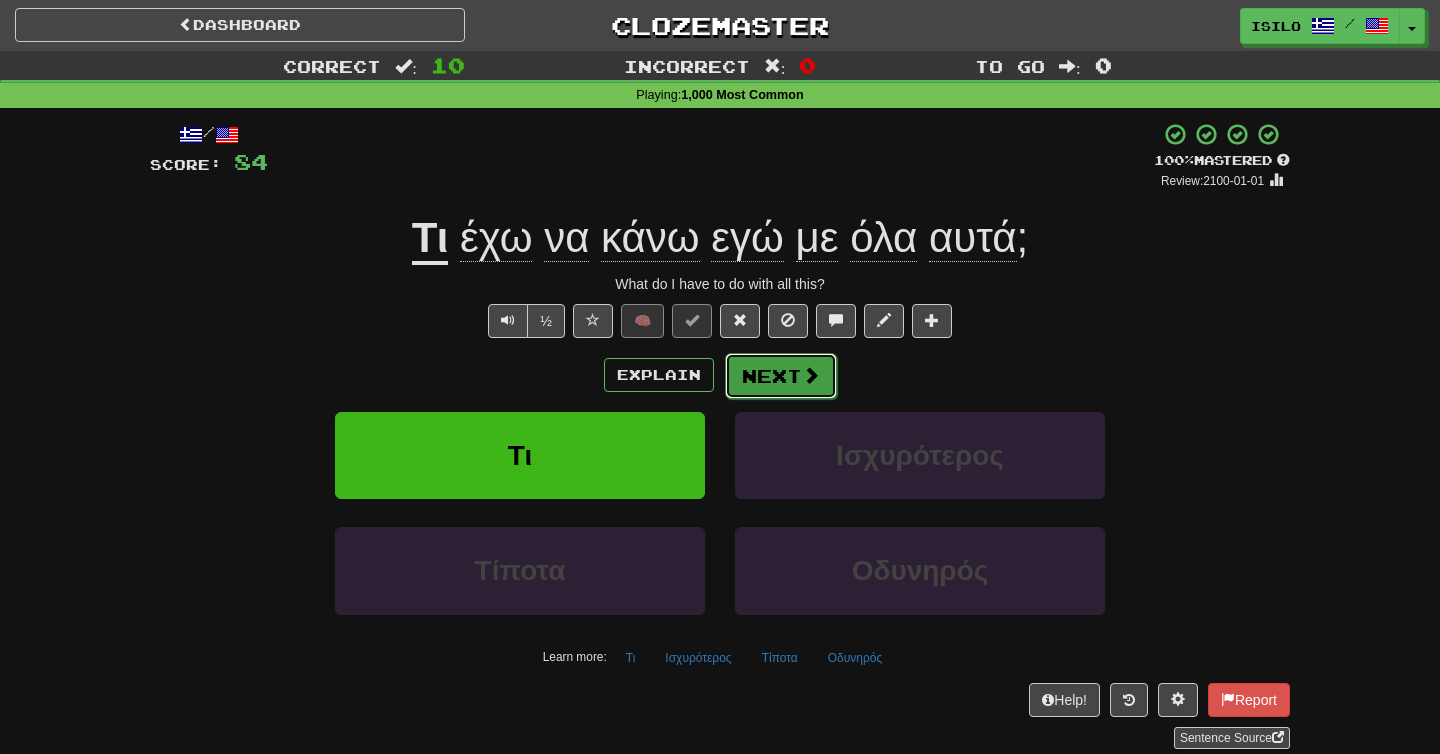 click on "Next" at bounding box center (781, 376) 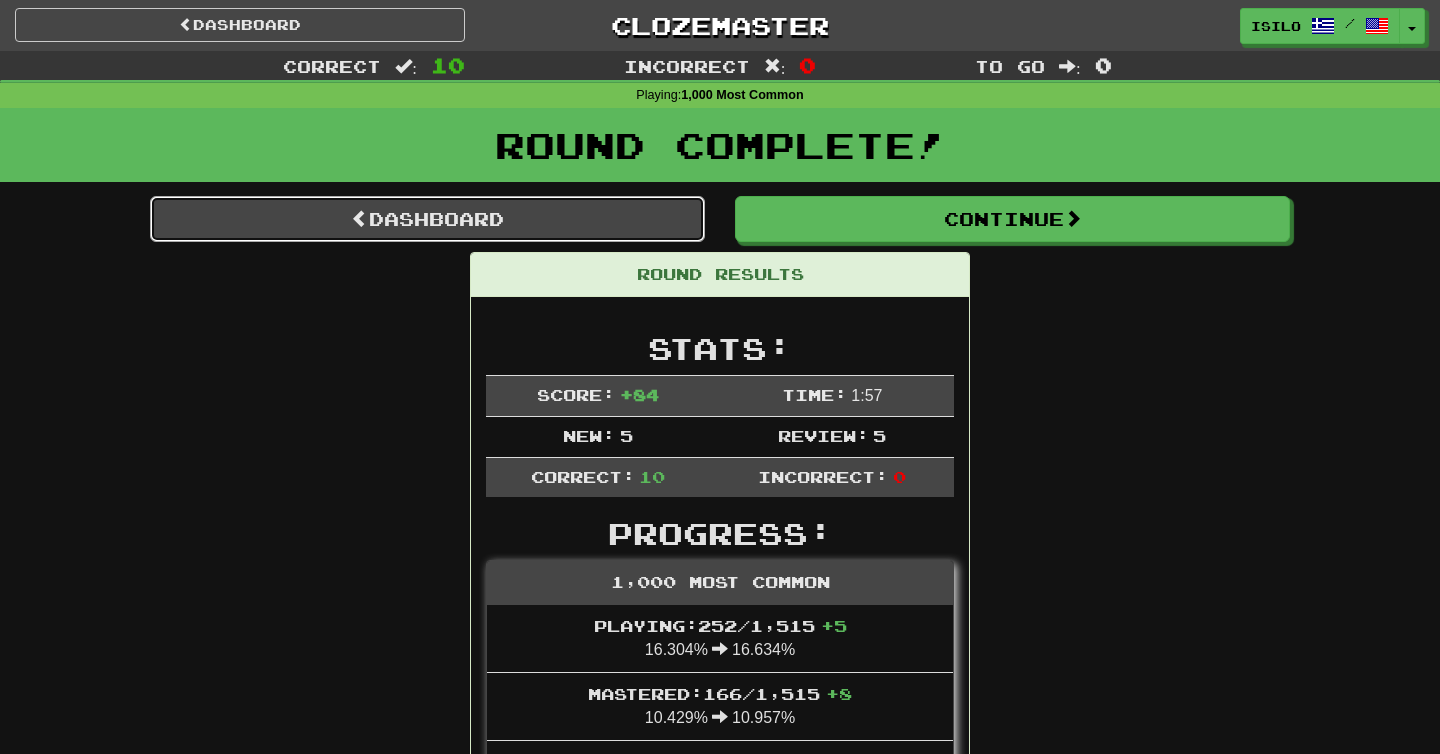 click on "Dashboard" at bounding box center (427, 219) 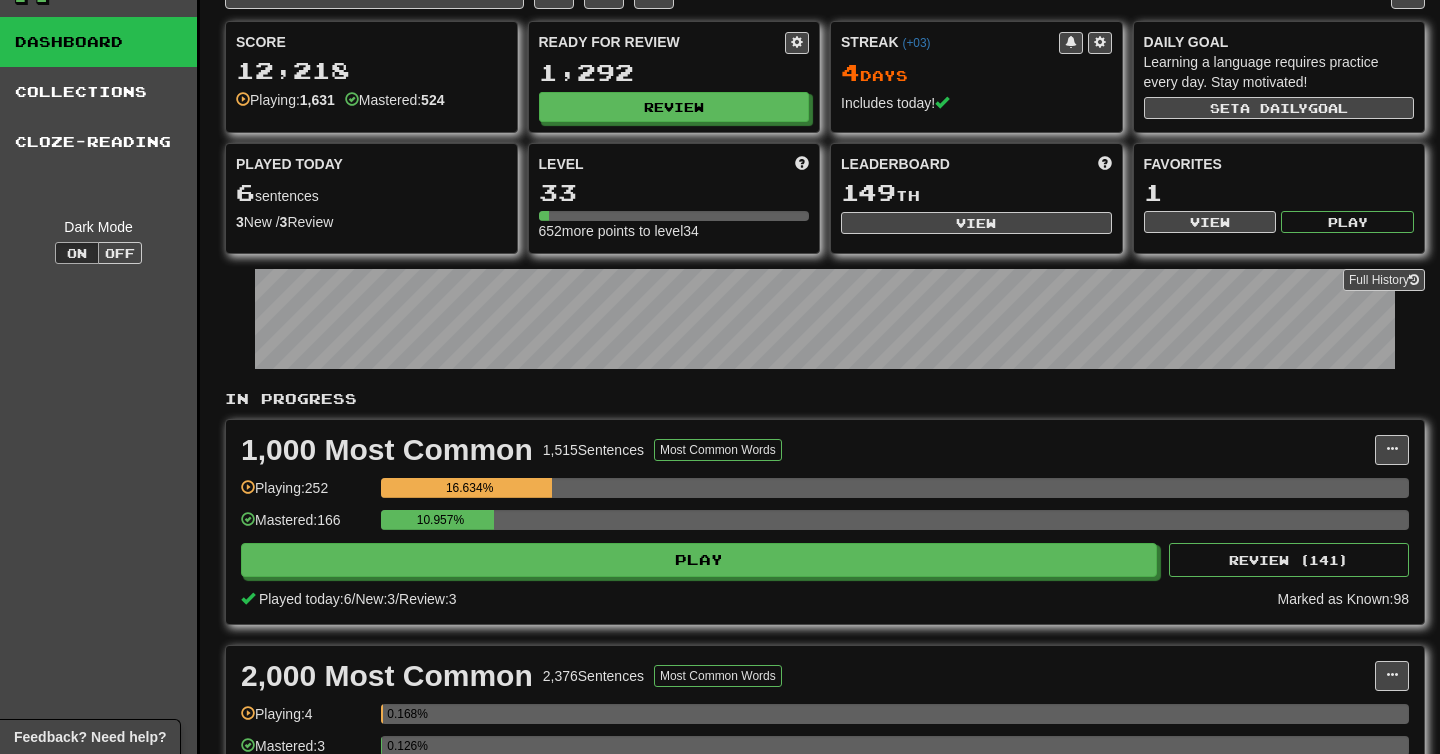scroll, scrollTop: 44, scrollLeft: 0, axis: vertical 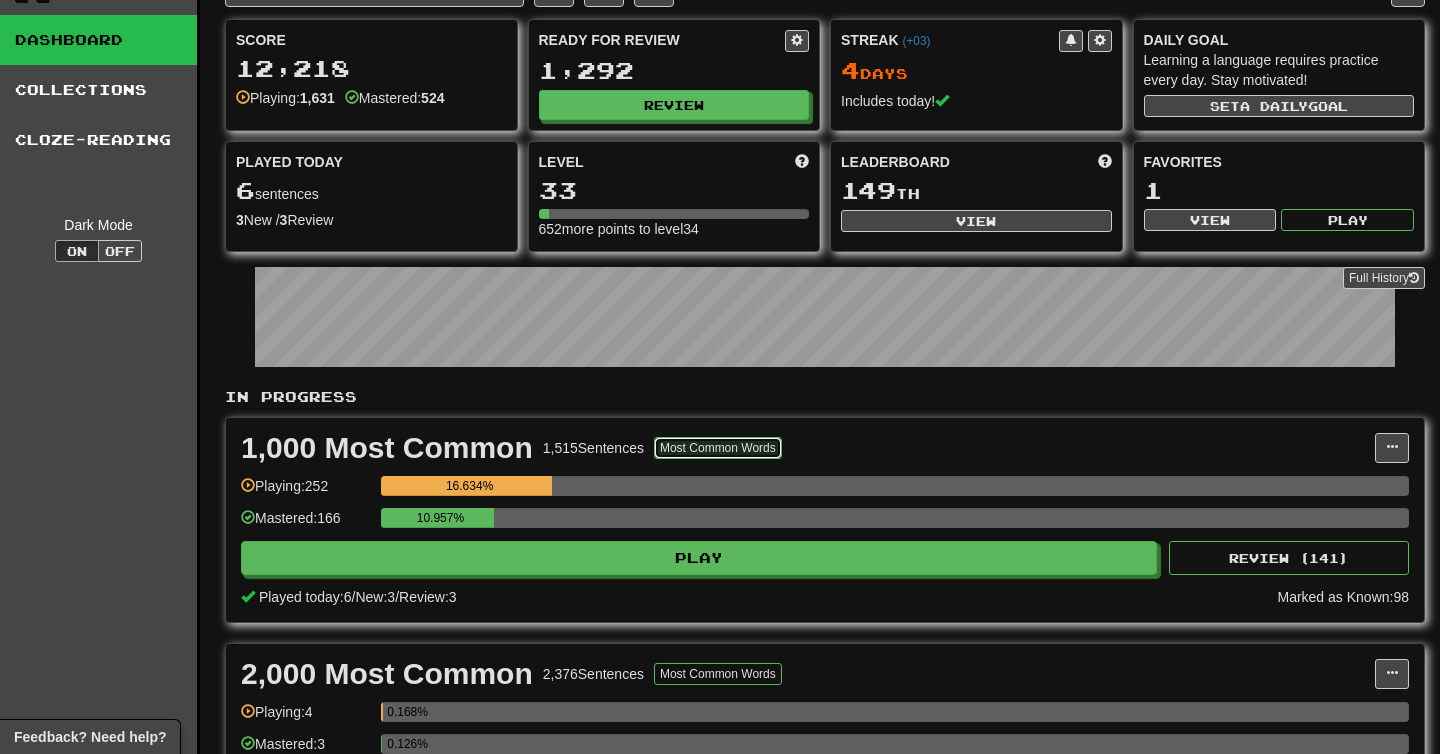 click on "Most Common Words" at bounding box center (718, 448) 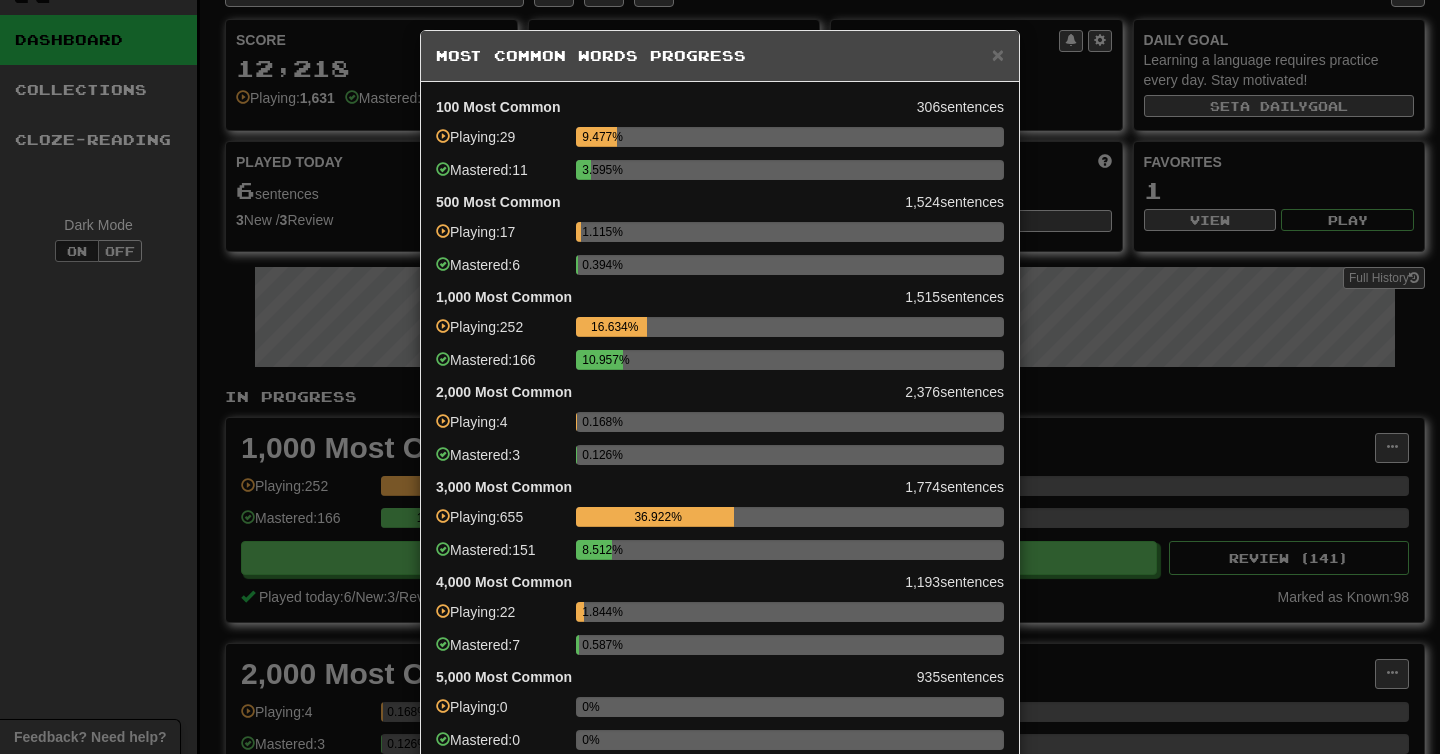 click on "Most Common Words Progress" at bounding box center (720, 56) 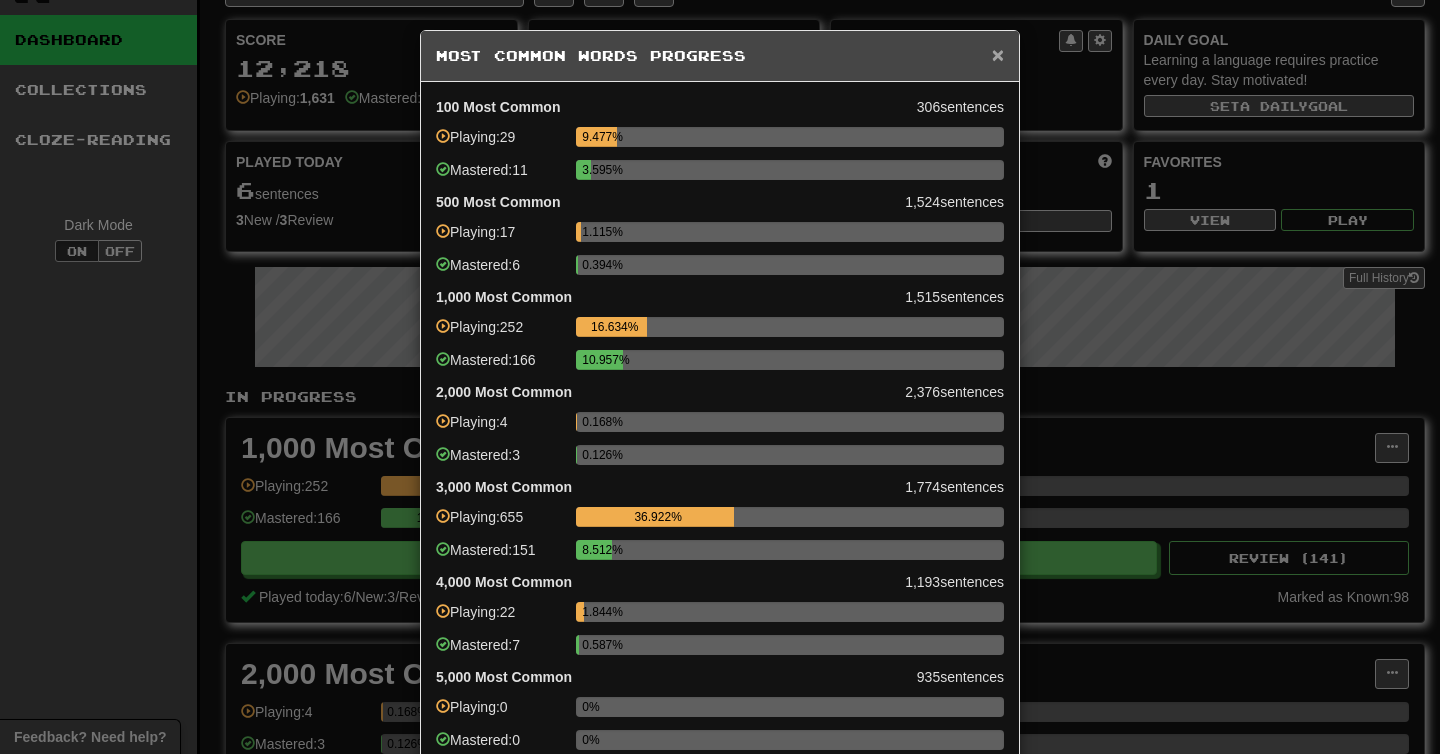 click on "×" at bounding box center (998, 54) 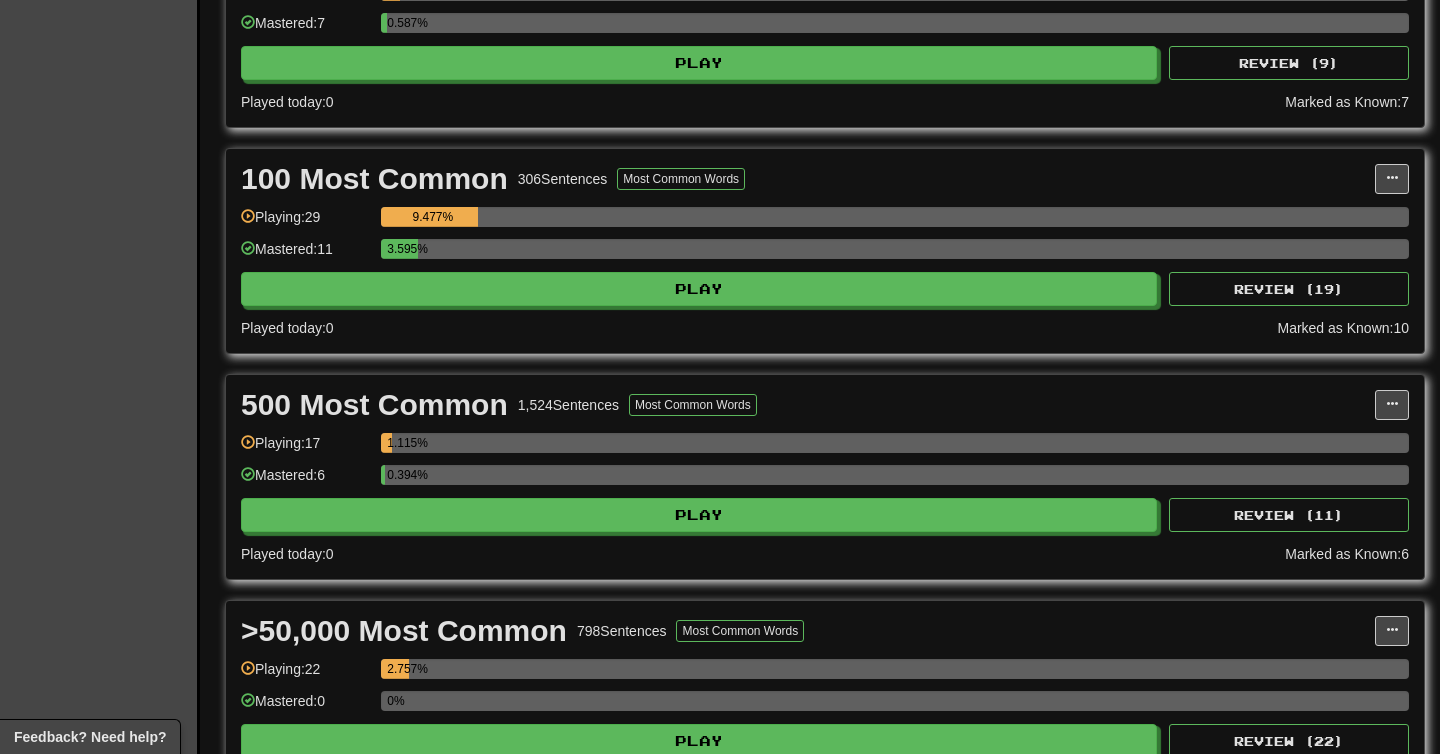 scroll, scrollTop: 1352, scrollLeft: 0, axis: vertical 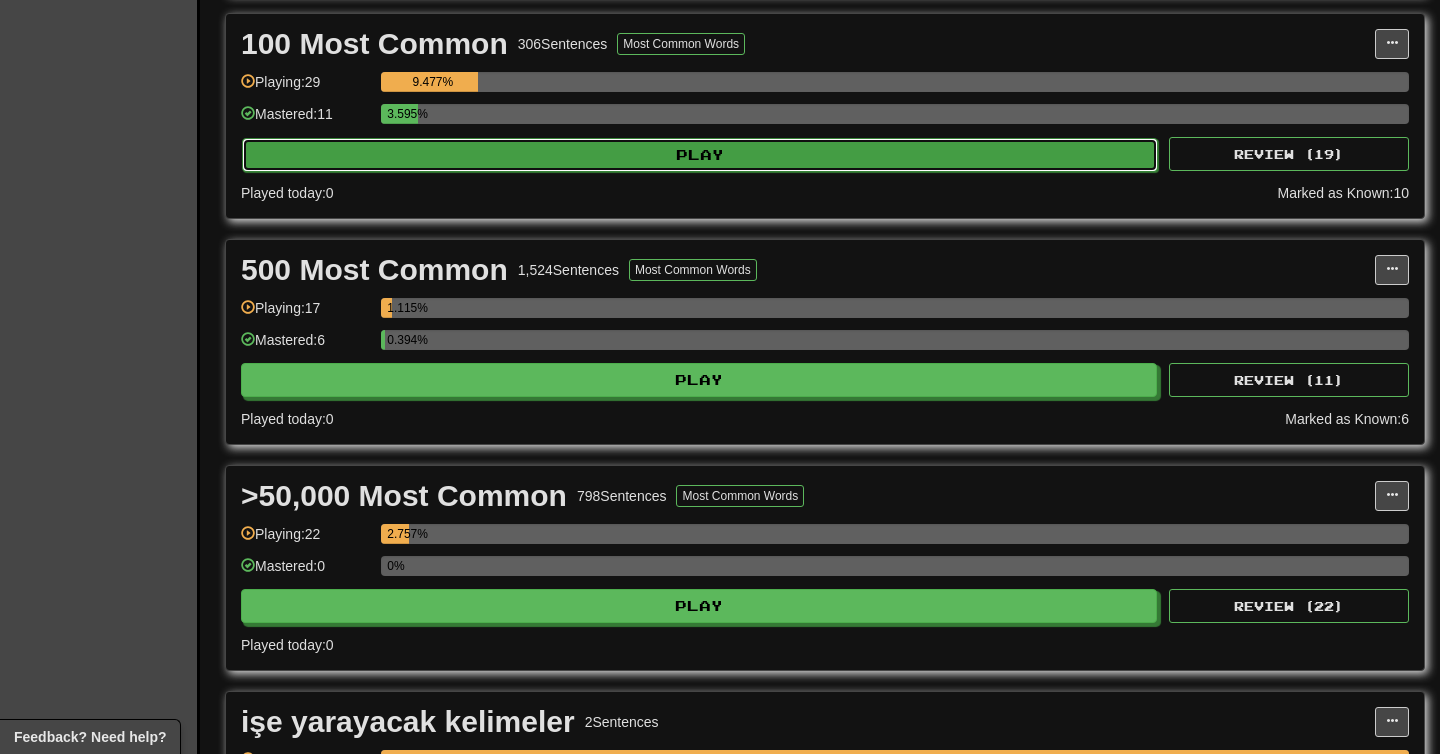 click on "Play" at bounding box center (700, 155) 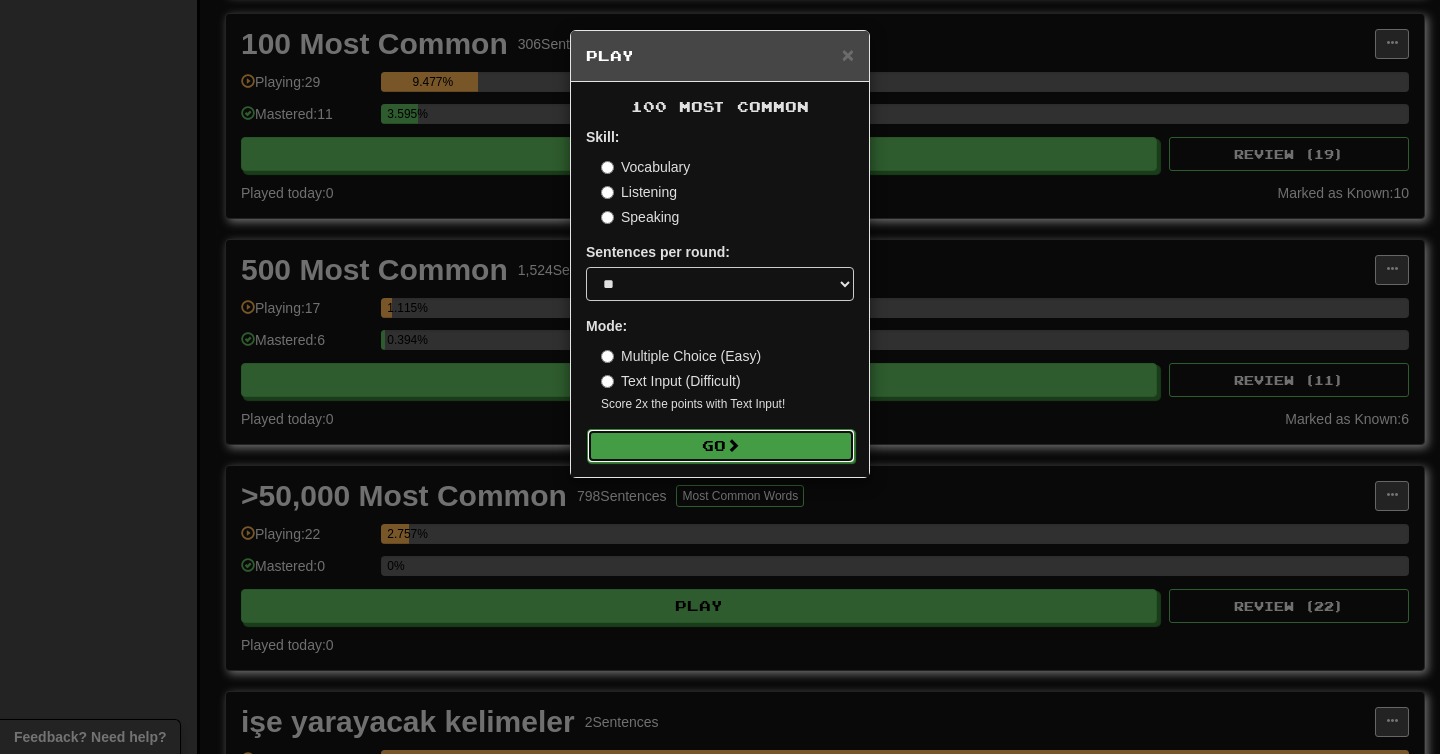 click at bounding box center [733, 445] 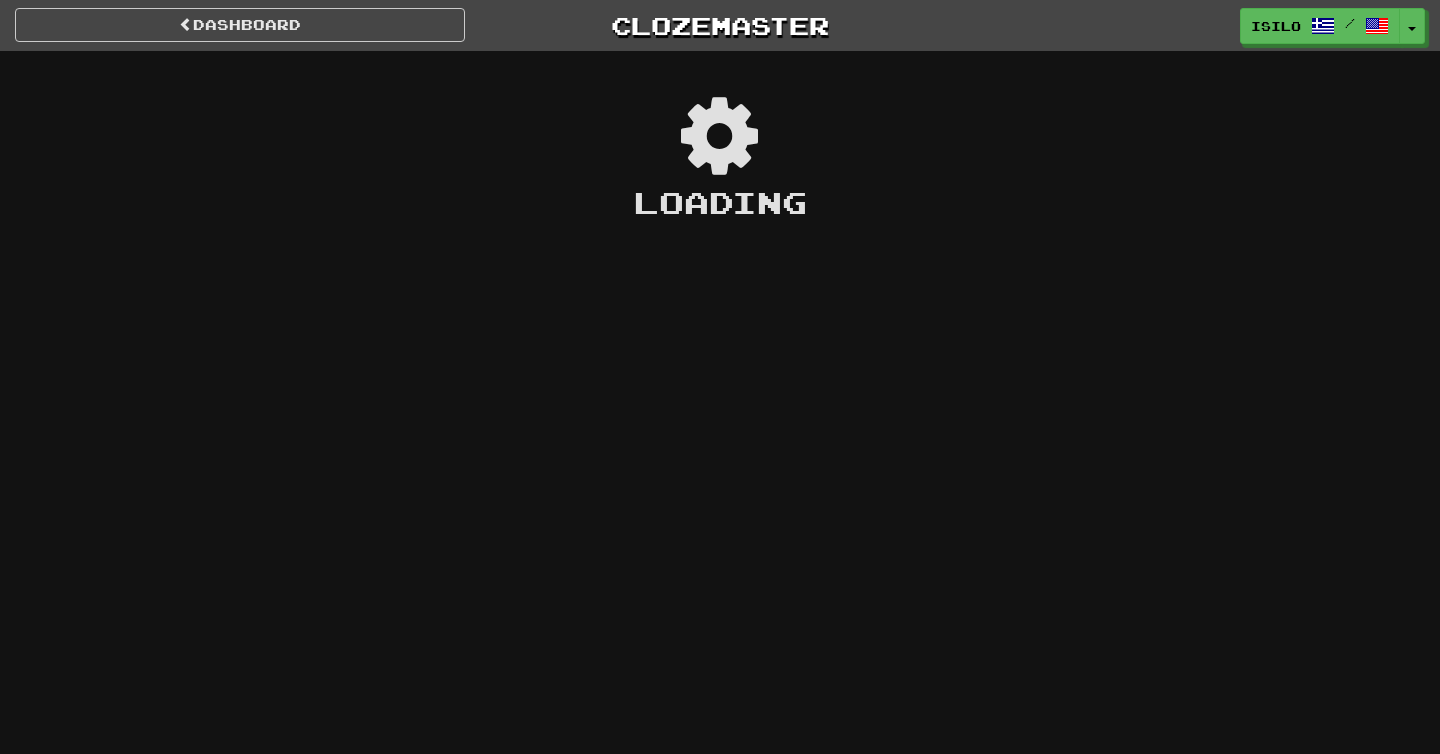 scroll, scrollTop: 0, scrollLeft: 0, axis: both 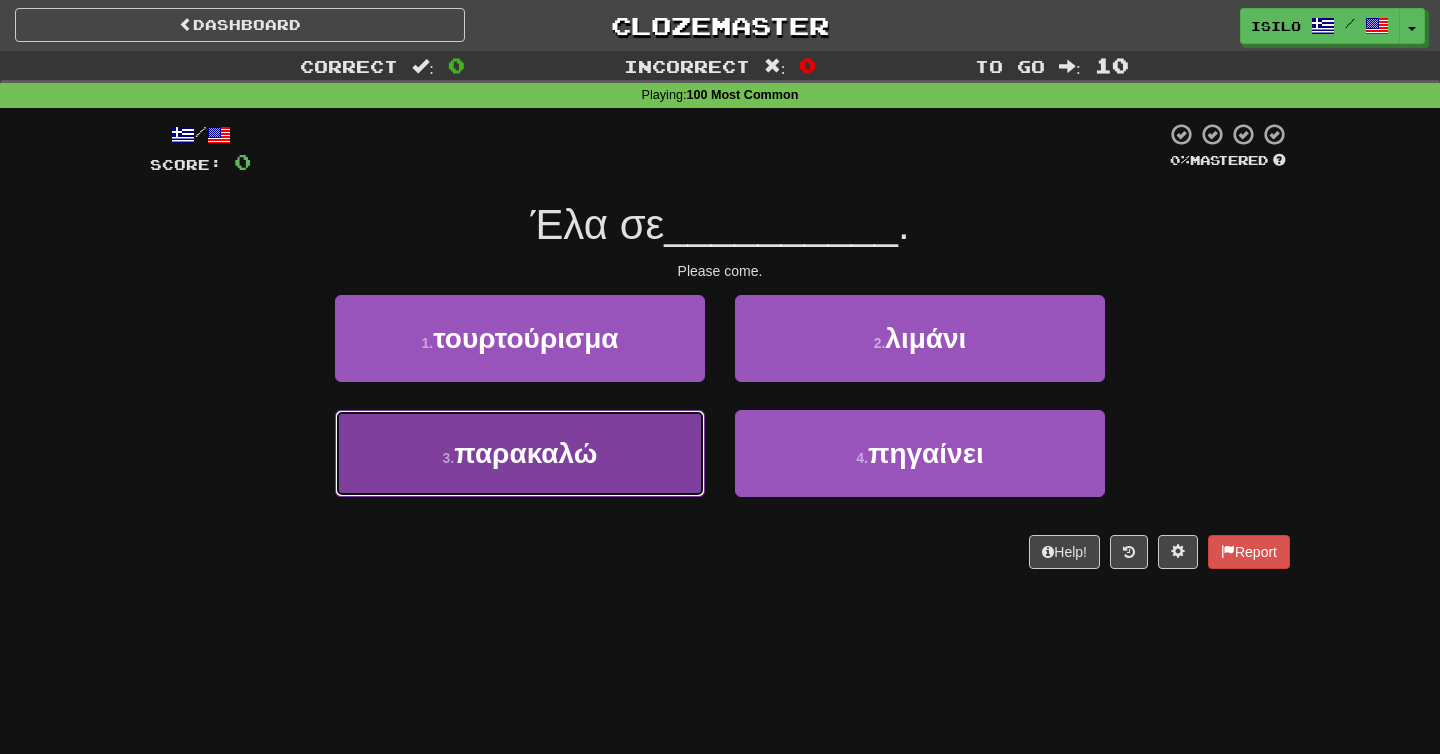 click on "3 .  παρακαλώ" at bounding box center (520, 453) 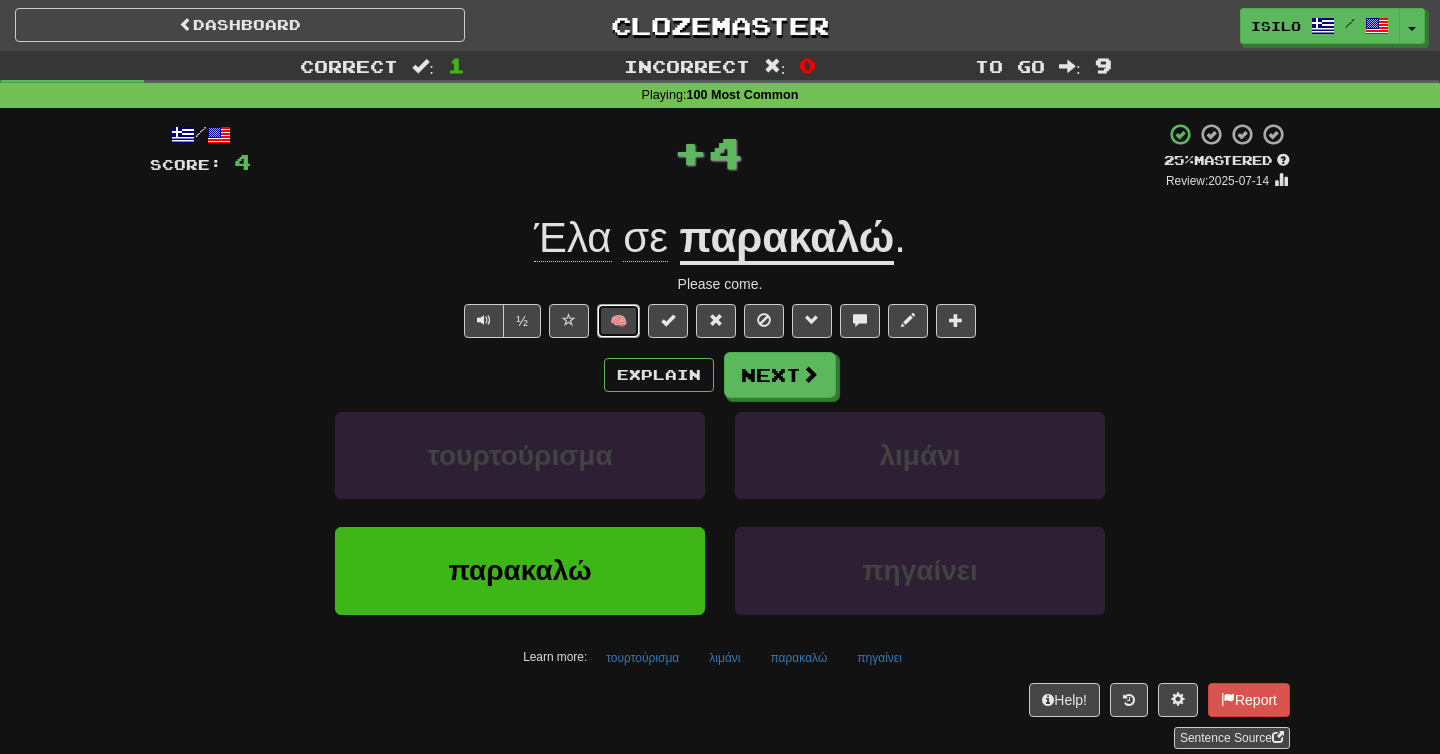 click on "🧠" at bounding box center [618, 321] 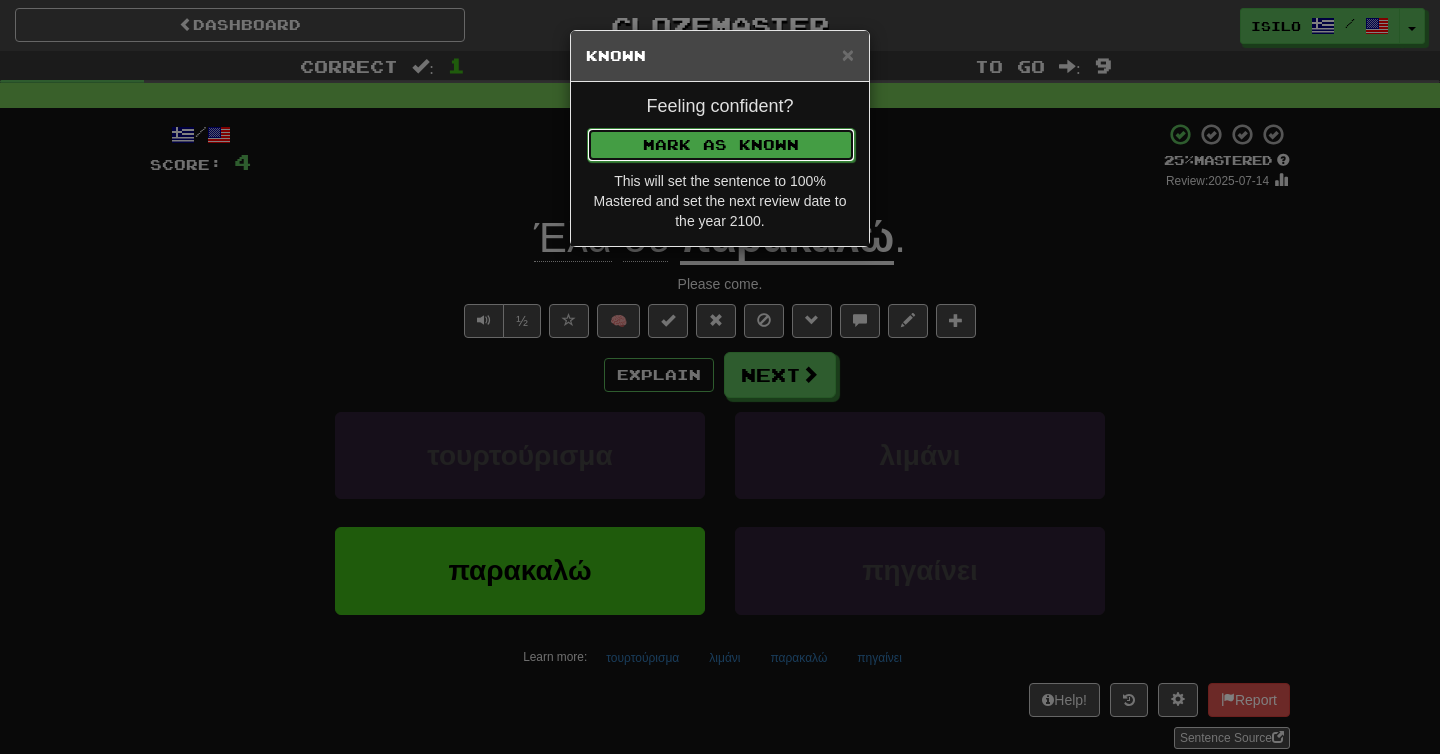 click on "Mark as Known" at bounding box center [721, 145] 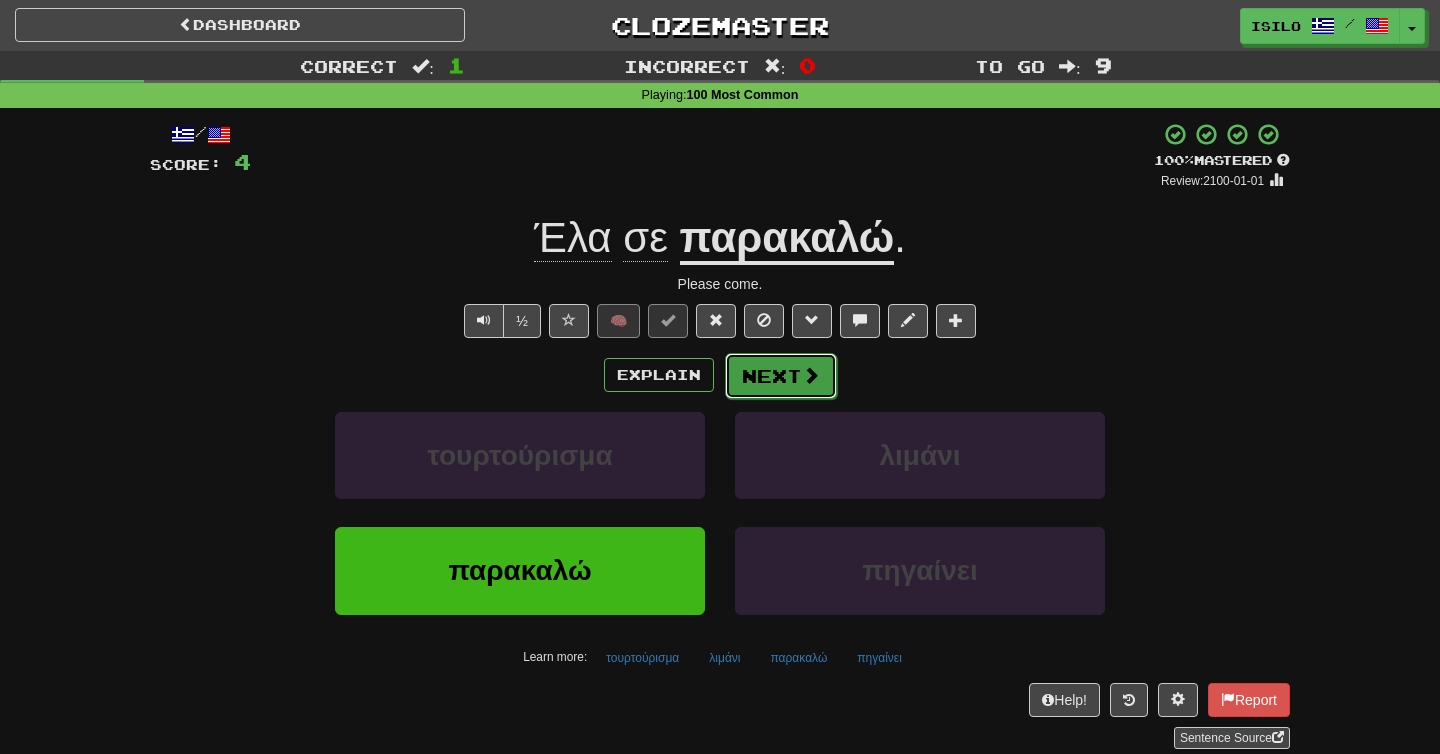 click at bounding box center (811, 375) 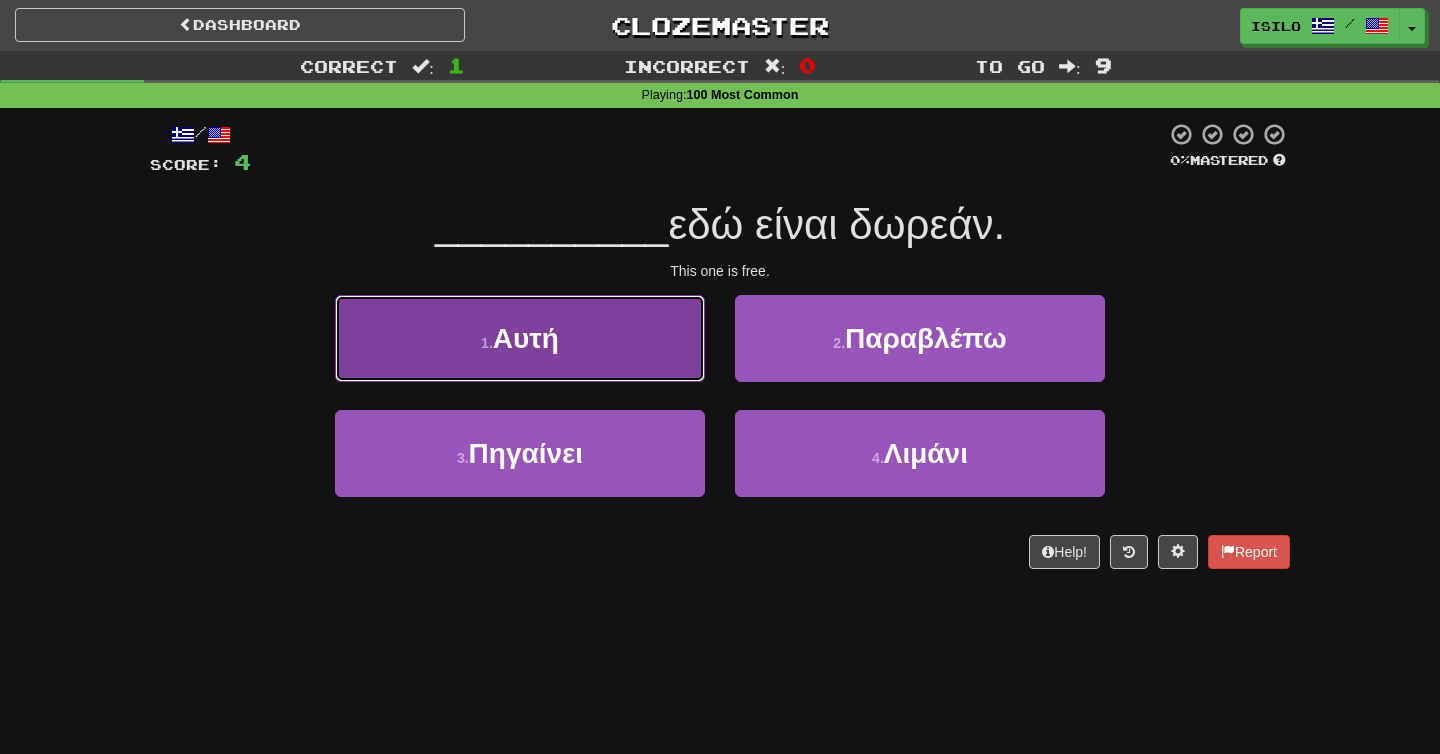 click on "1 .  Αυτή" at bounding box center (520, 338) 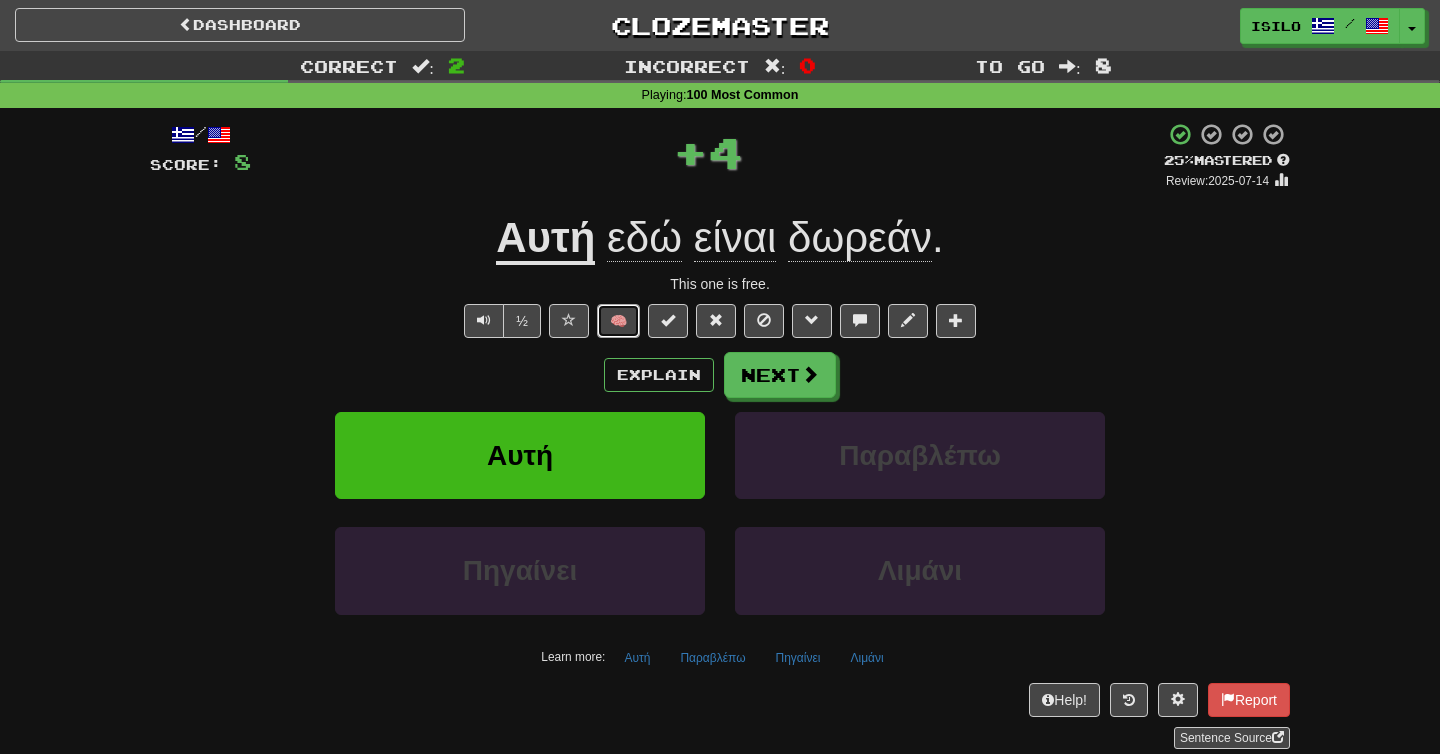 click on "🧠" at bounding box center [618, 321] 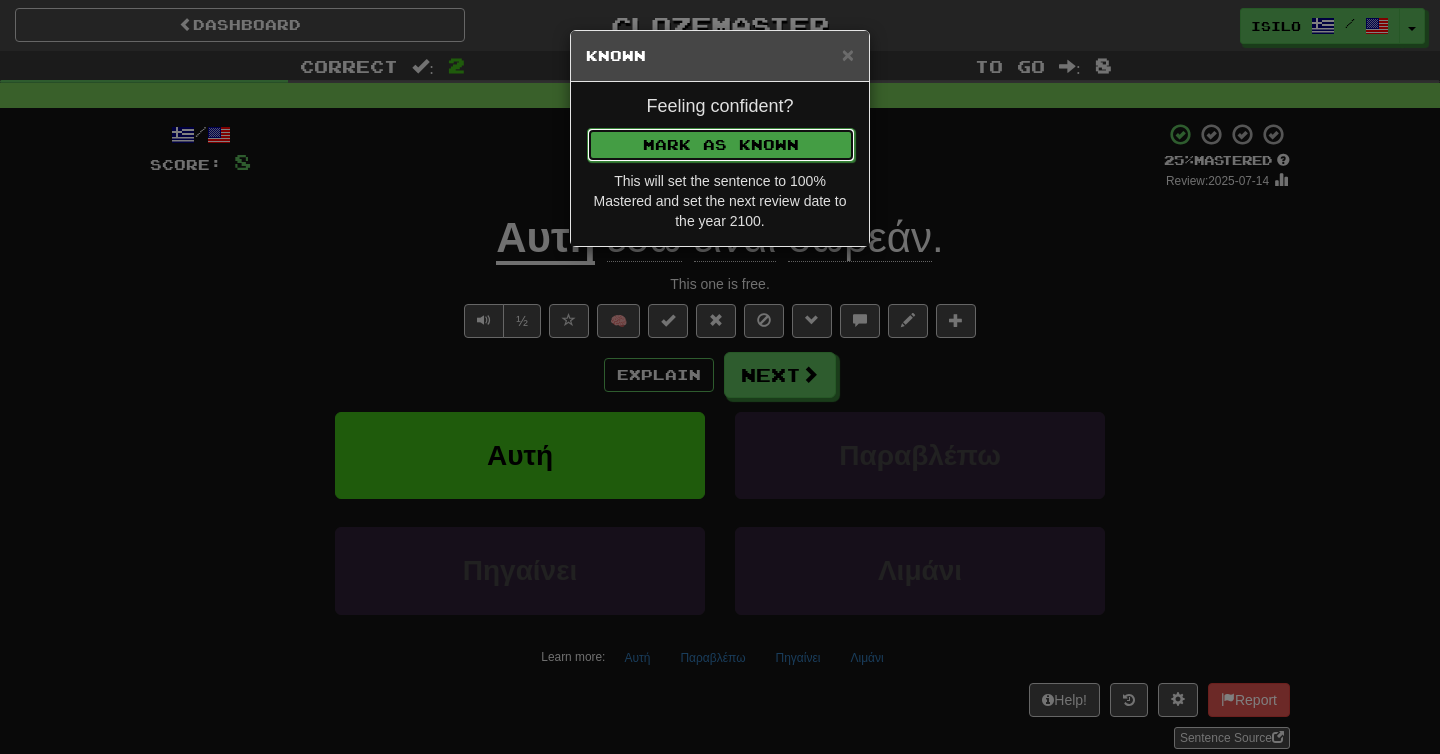 click on "Mark as Known" at bounding box center (721, 145) 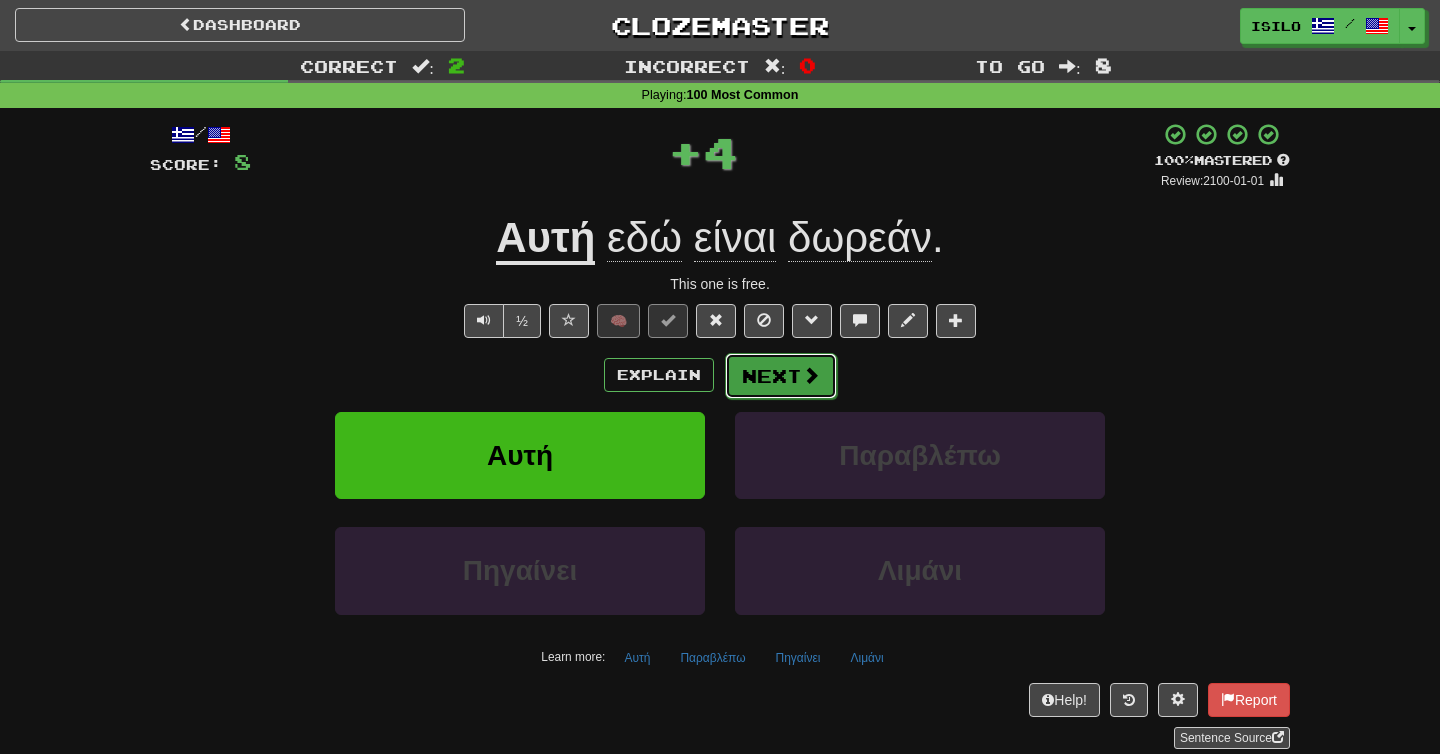 click on "Next" at bounding box center [781, 376] 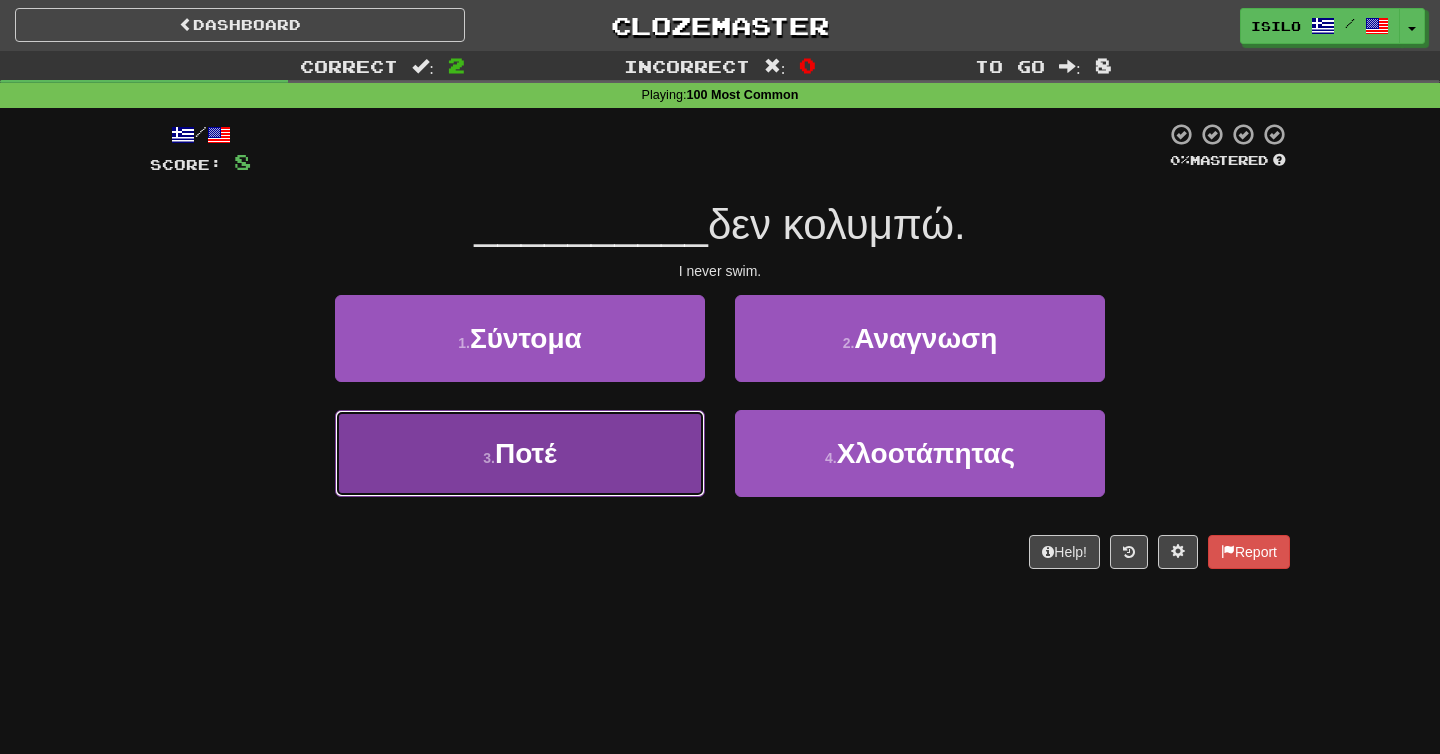 click on "3 .  Ποτέ" at bounding box center (520, 453) 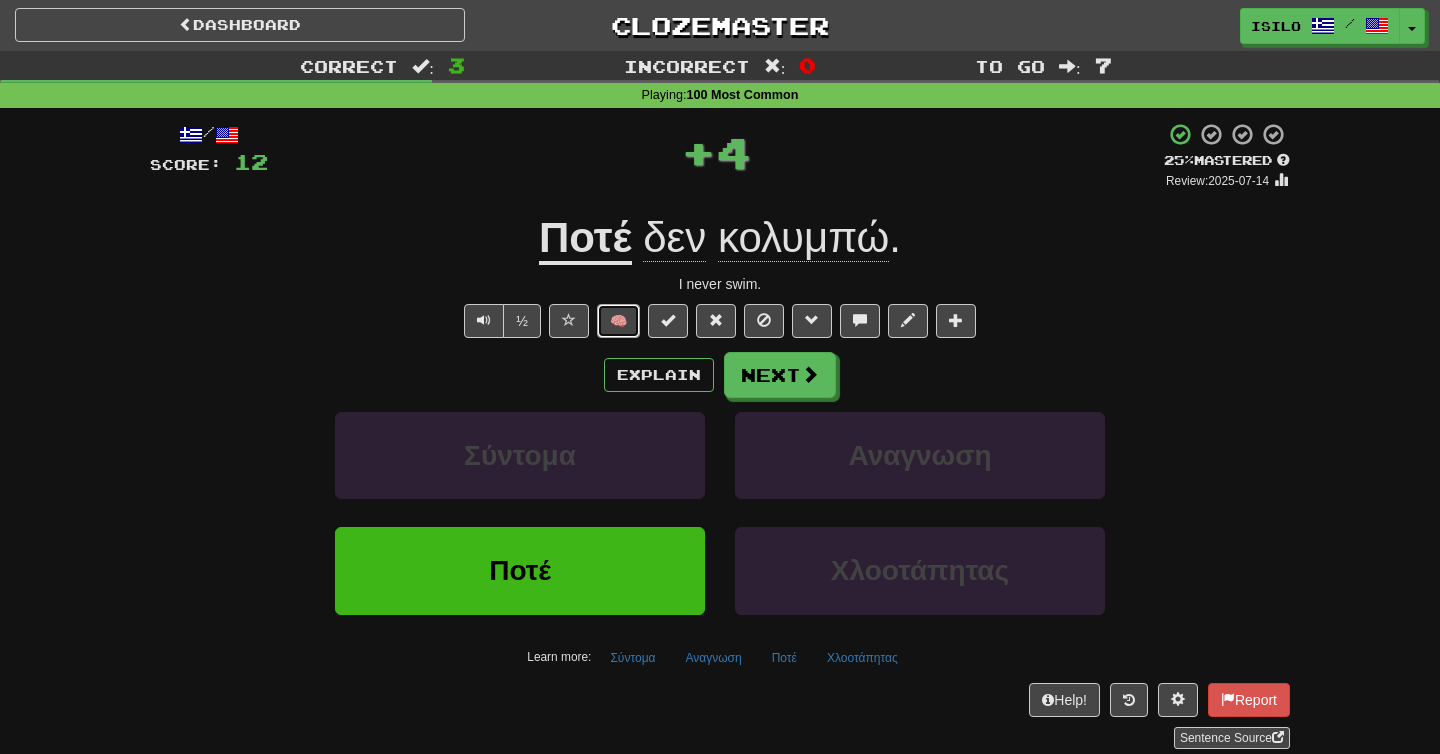 click on "🧠" at bounding box center (618, 321) 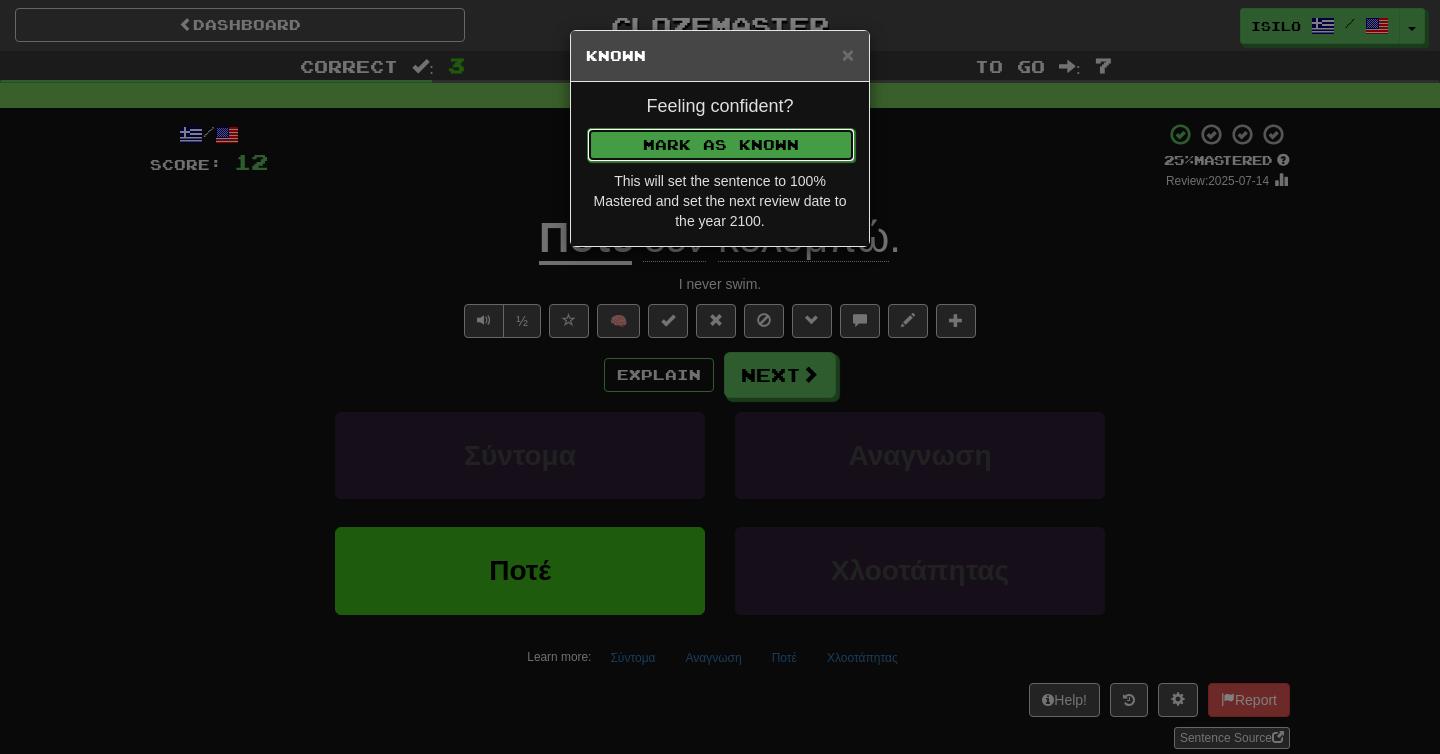 click on "Mark as Known" at bounding box center [721, 145] 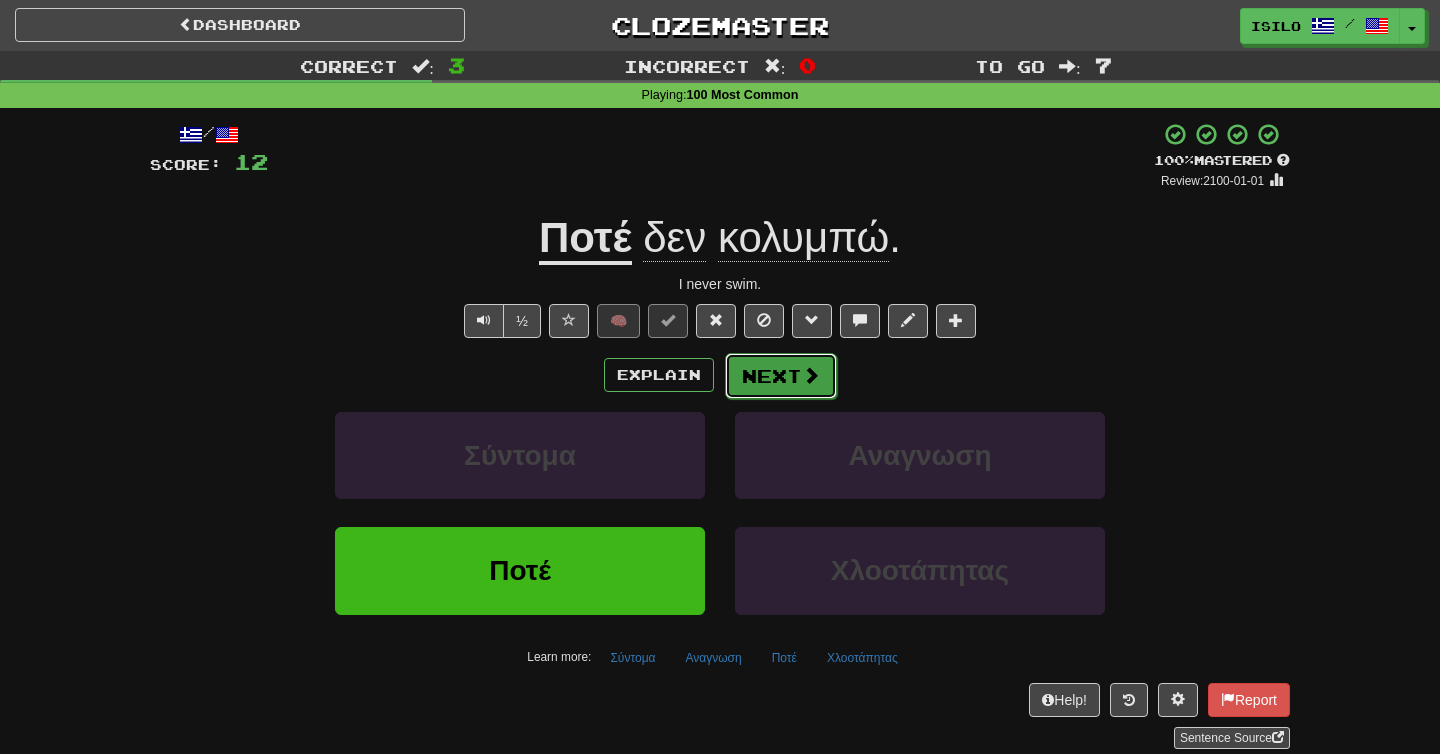 click on "Next" at bounding box center [781, 376] 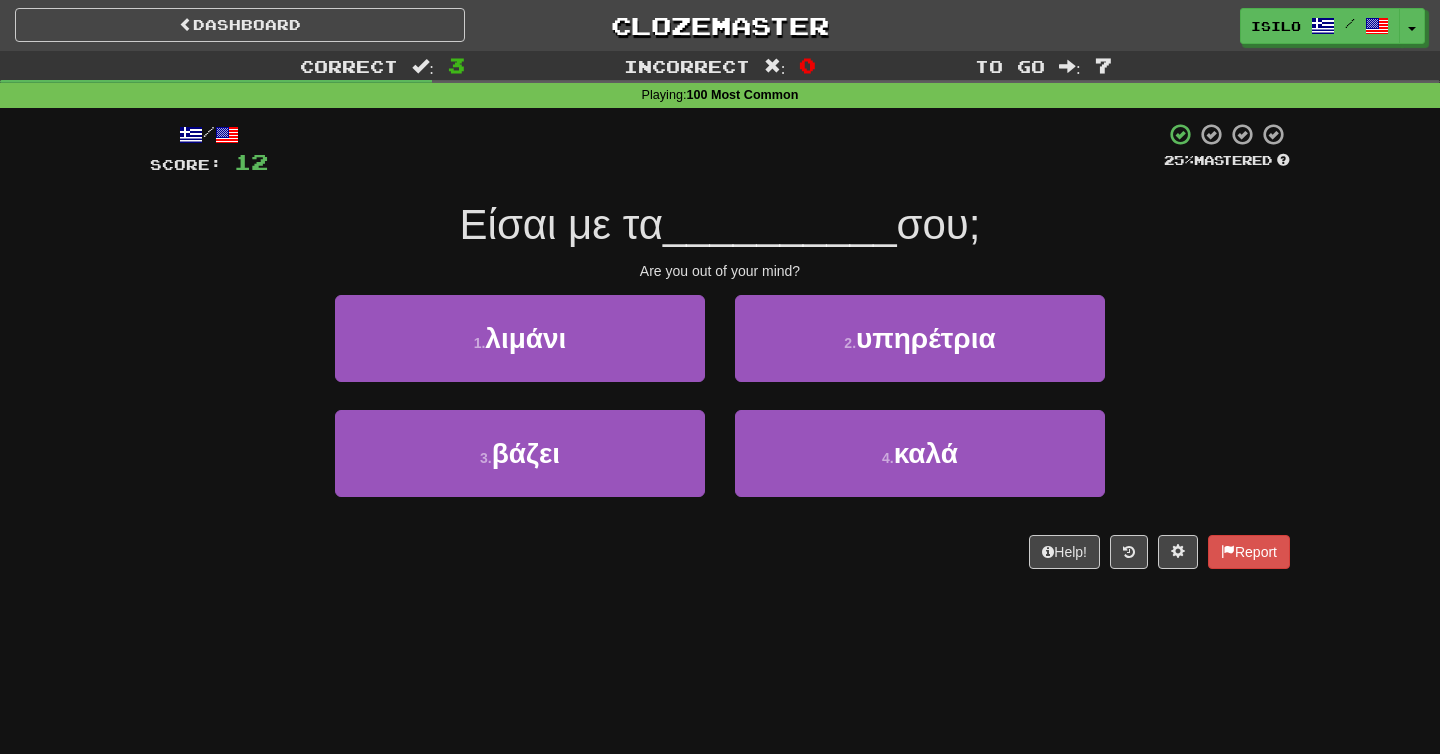 click on "Are you out of your mind?" at bounding box center (720, 271) 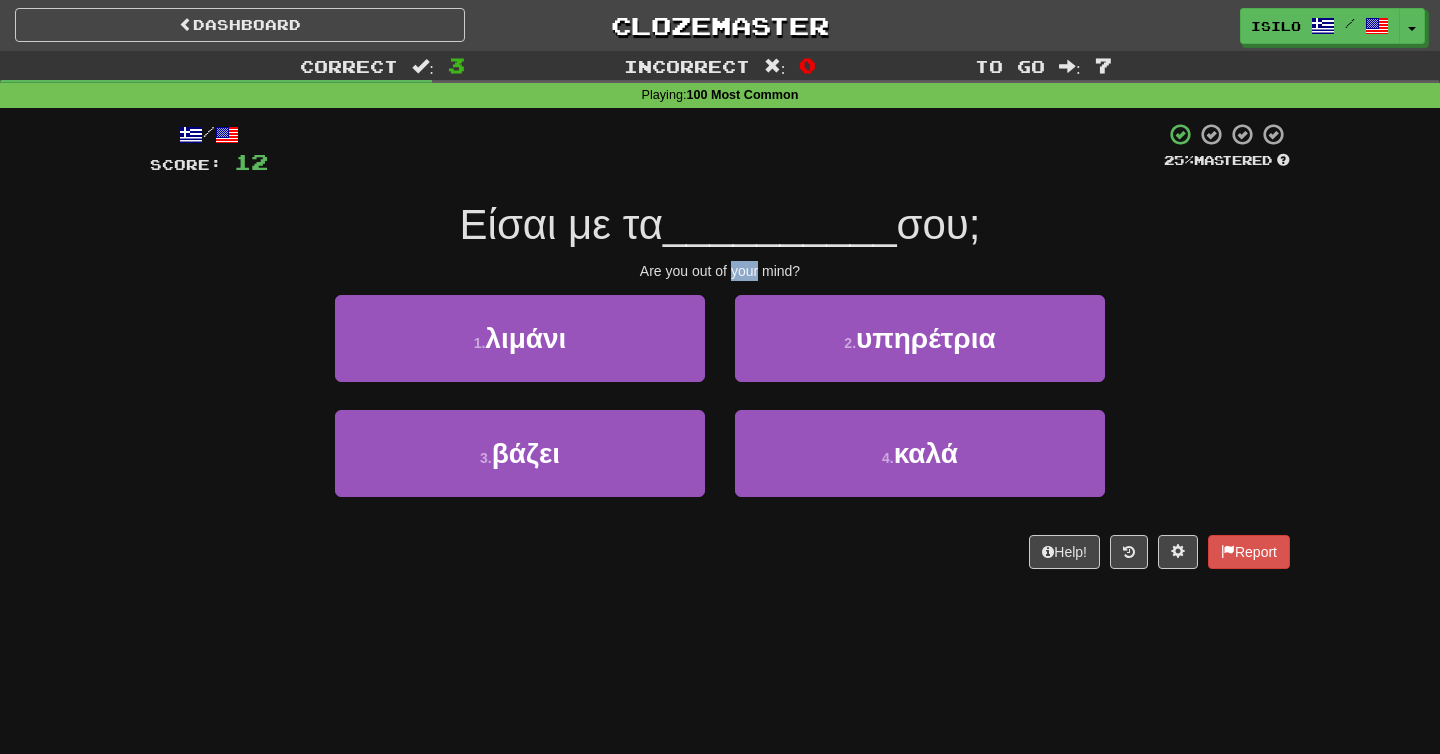 click on "Are you out of your mind?" at bounding box center (720, 271) 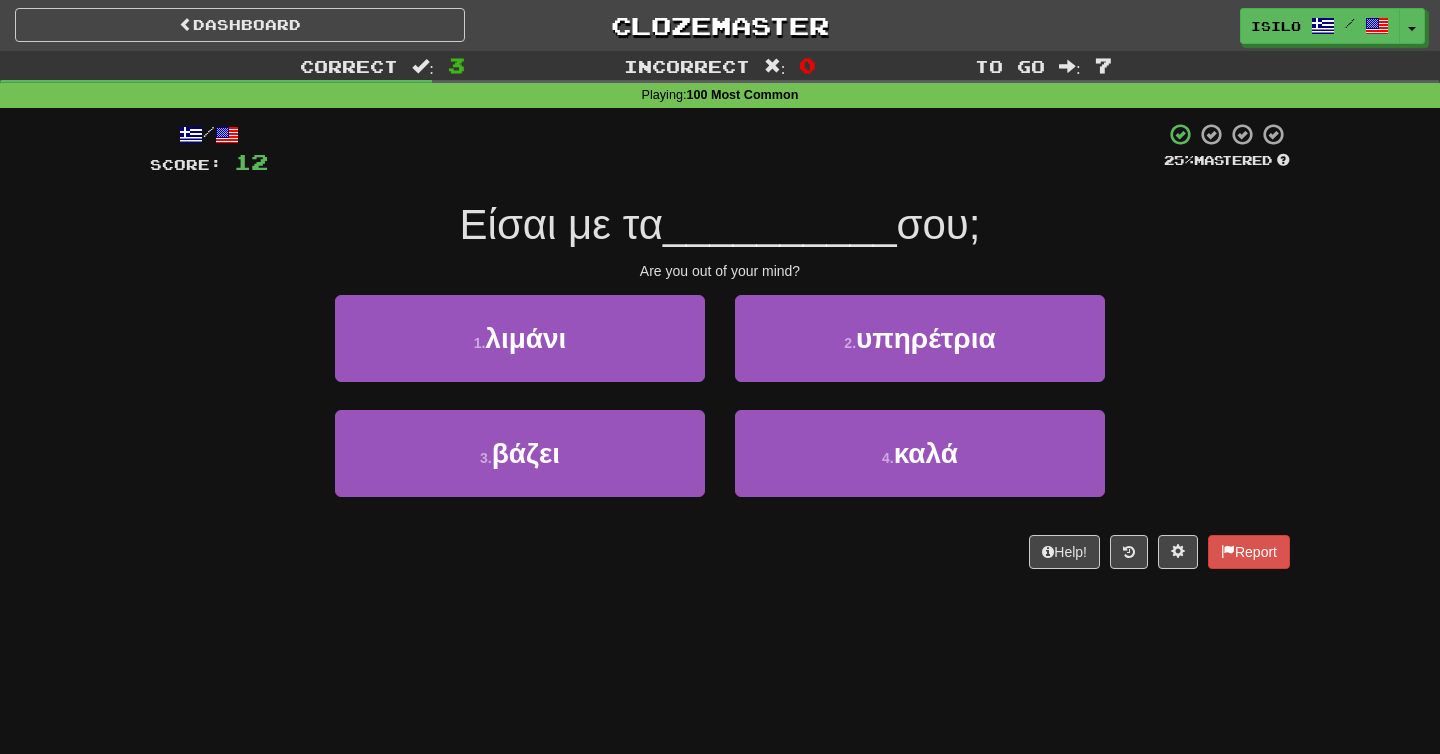 click on "Are you out of your mind?" at bounding box center [720, 271] 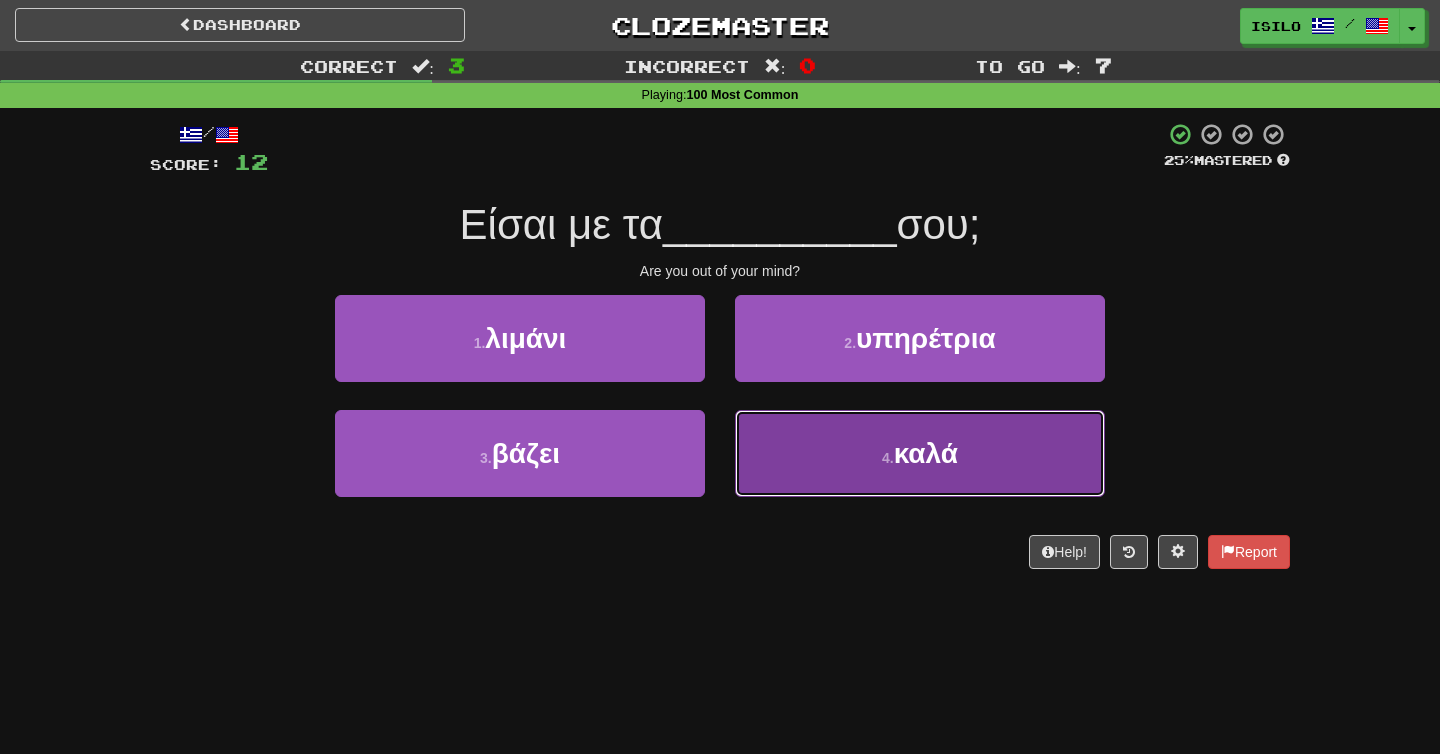 click on "4 .  καλά" at bounding box center [920, 453] 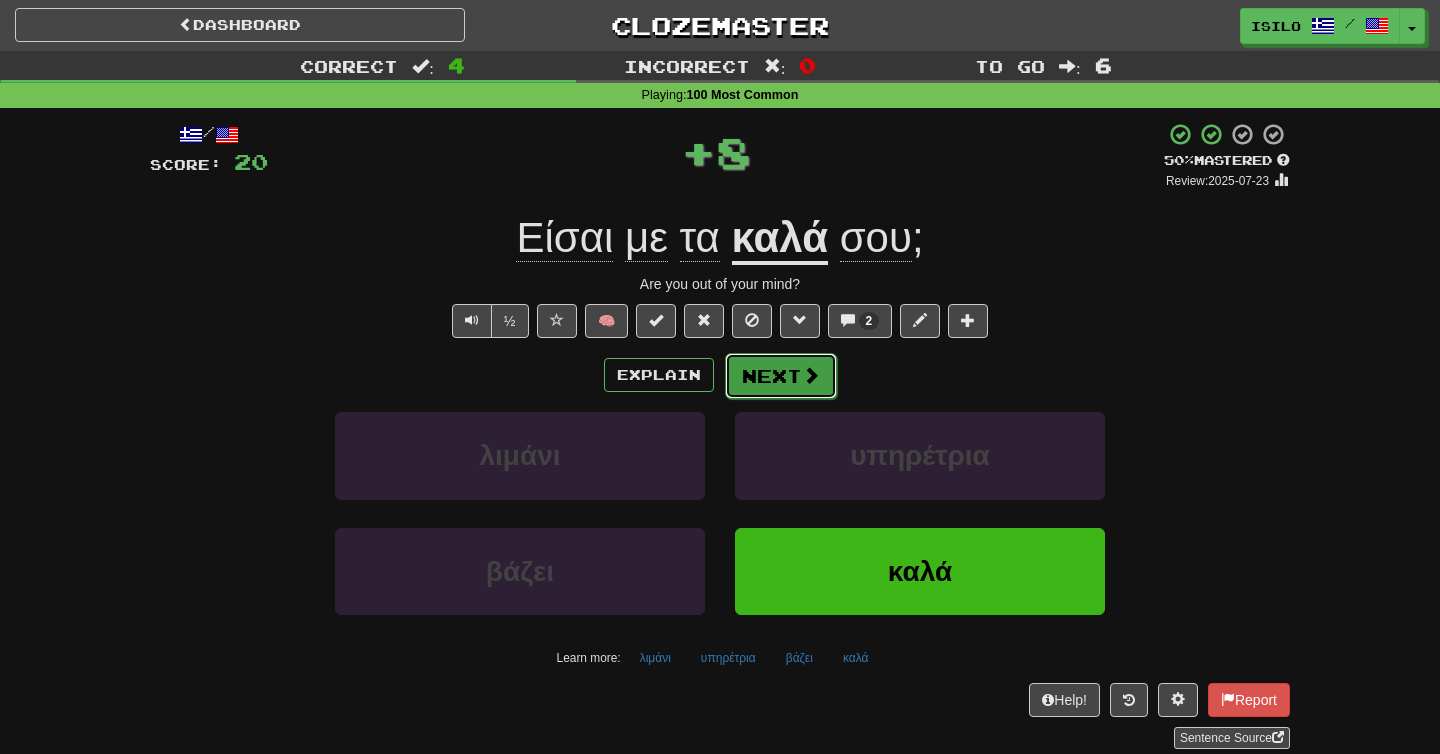 click on "Next" at bounding box center [781, 376] 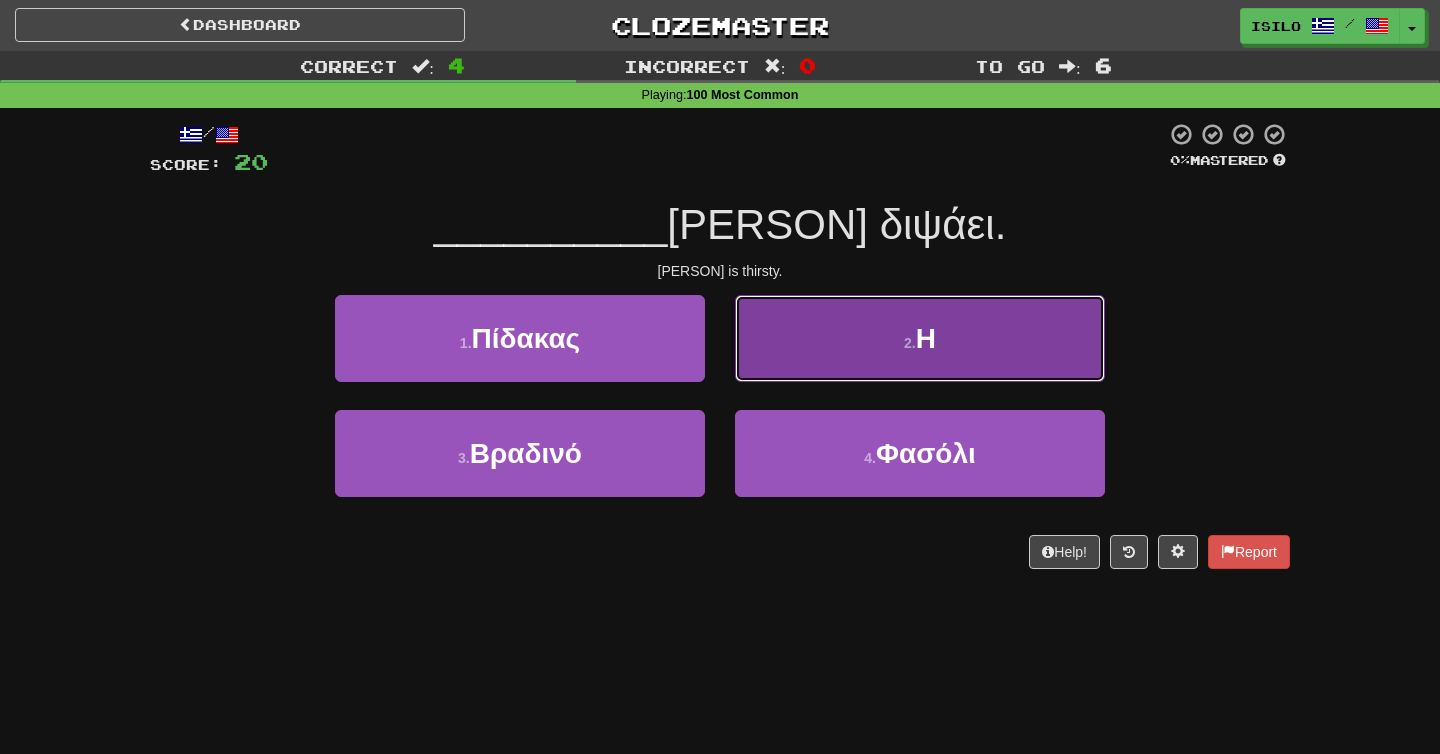 click on "Η" at bounding box center [926, 338] 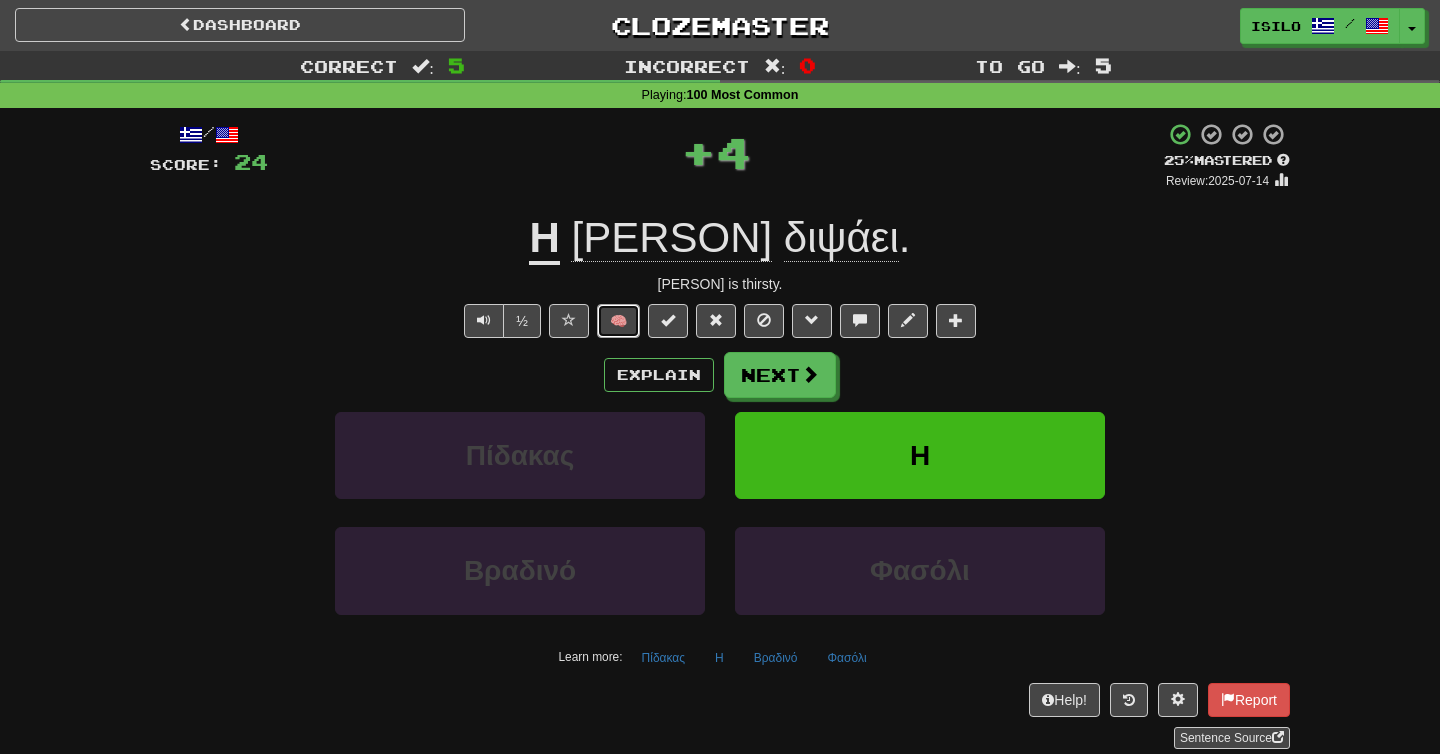 click on "🧠" at bounding box center (618, 321) 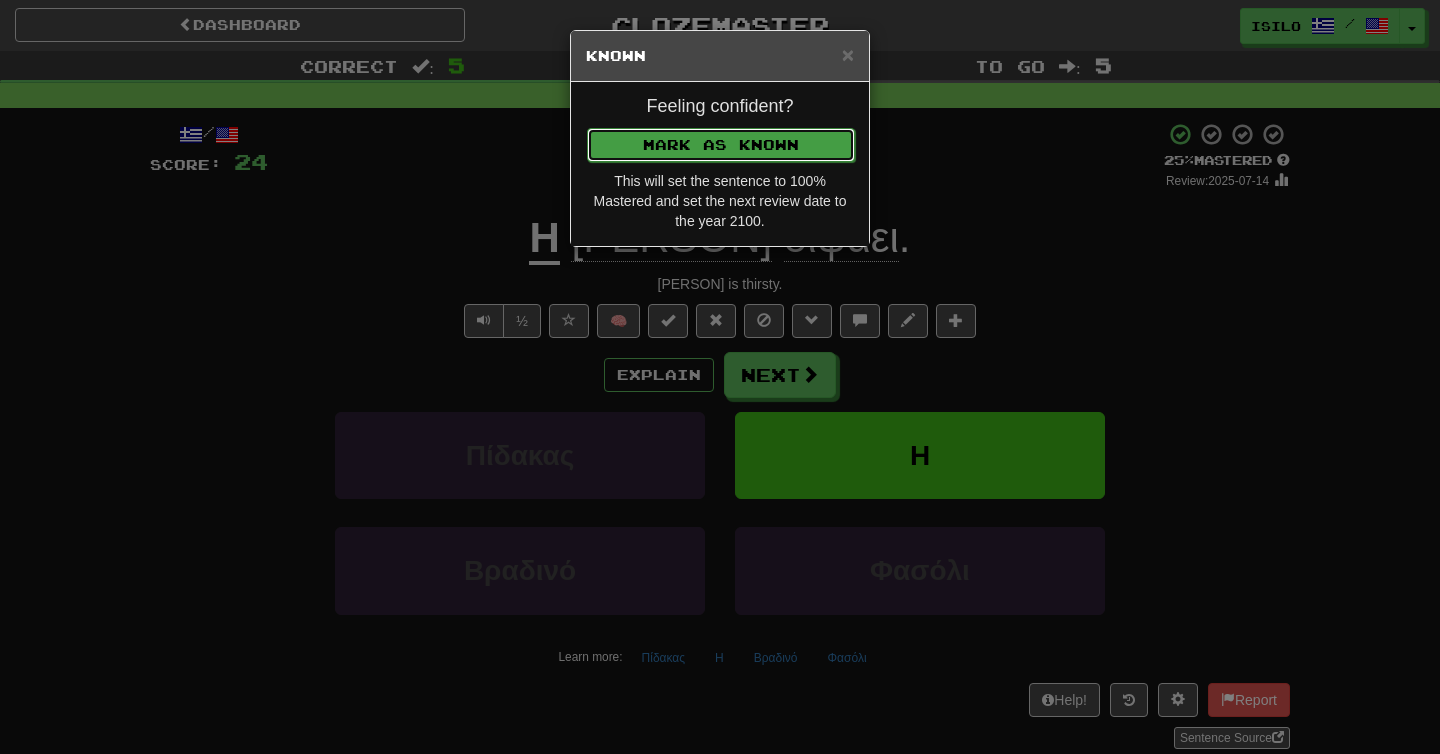 click on "Mark as Known" at bounding box center [721, 145] 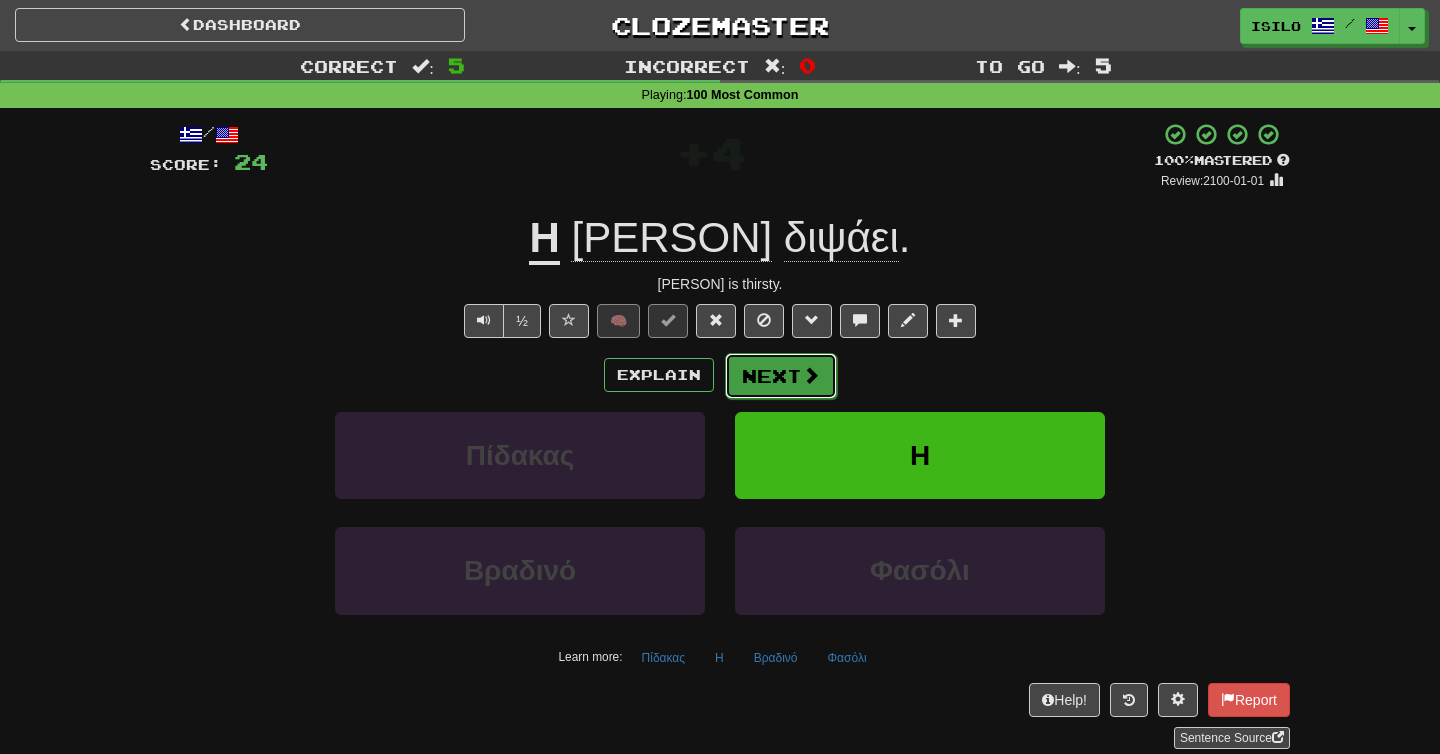 click on "Next" at bounding box center (781, 376) 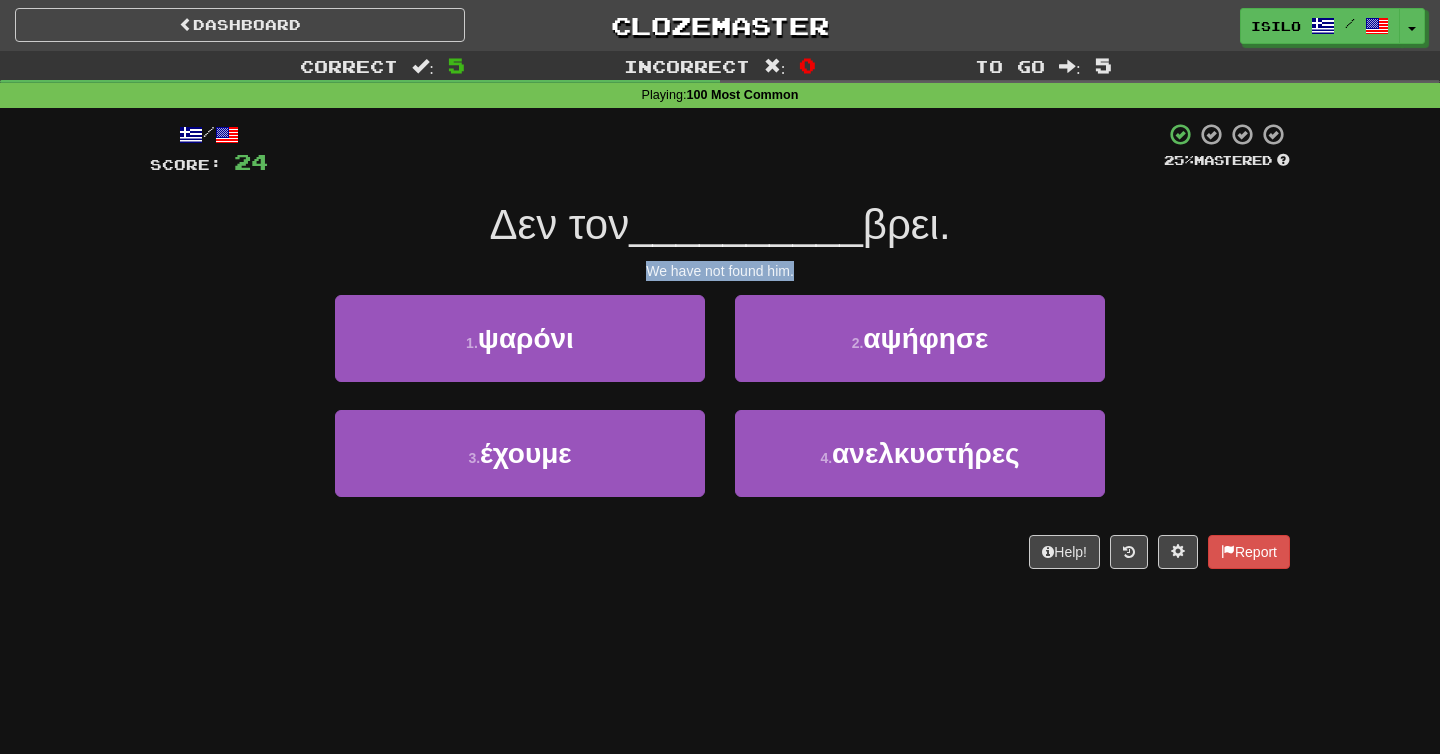 drag, startPoint x: 637, startPoint y: 268, endPoint x: 800, endPoint y: 270, distance: 163.01227 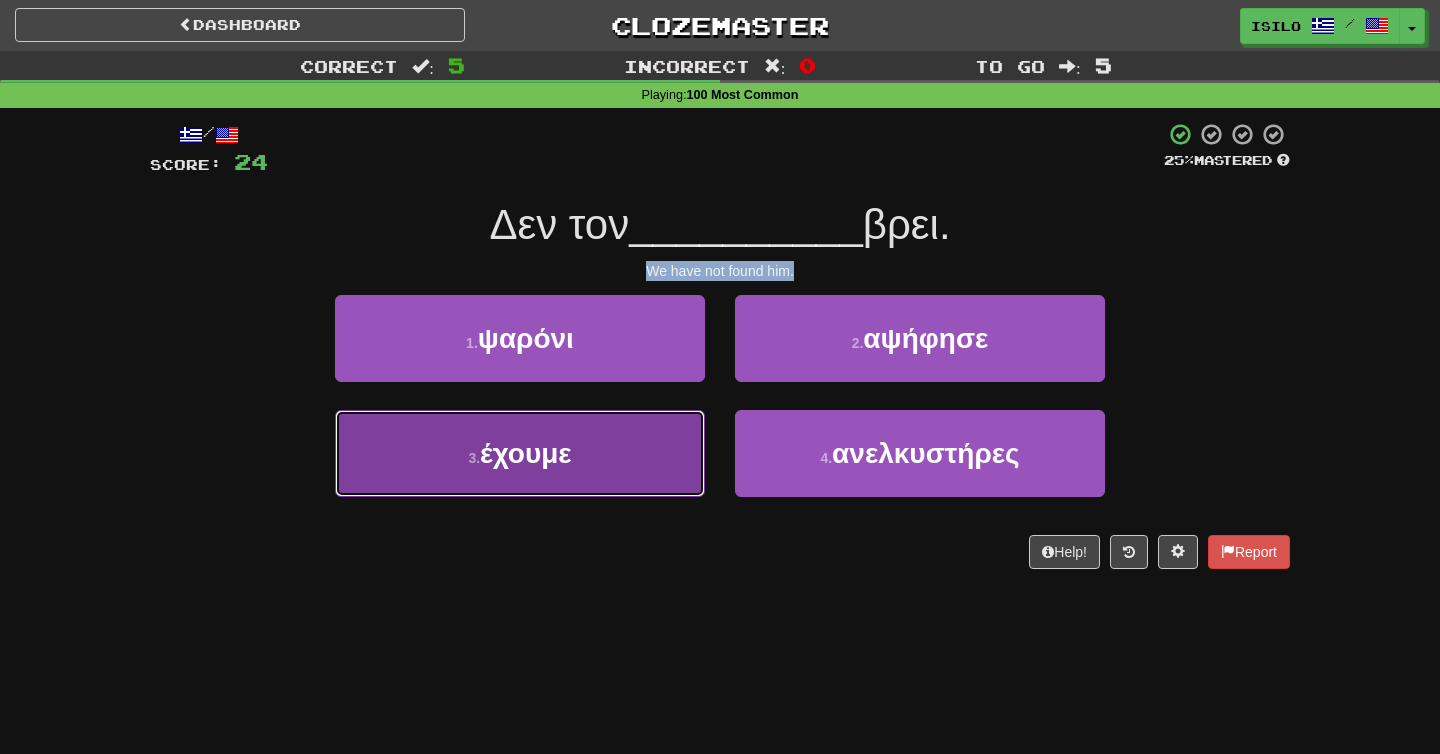 click on "έχουμε" at bounding box center (526, 453) 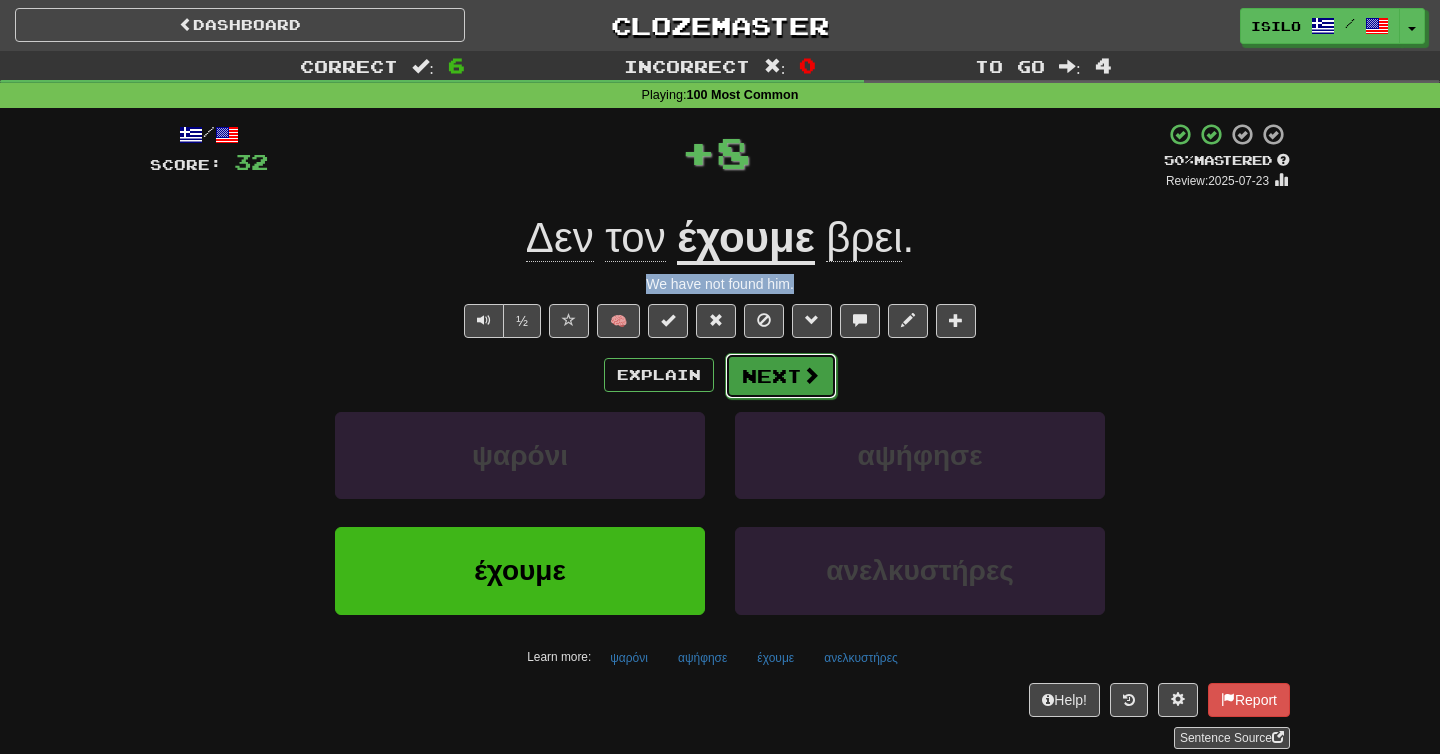 click on "Next" at bounding box center (781, 376) 